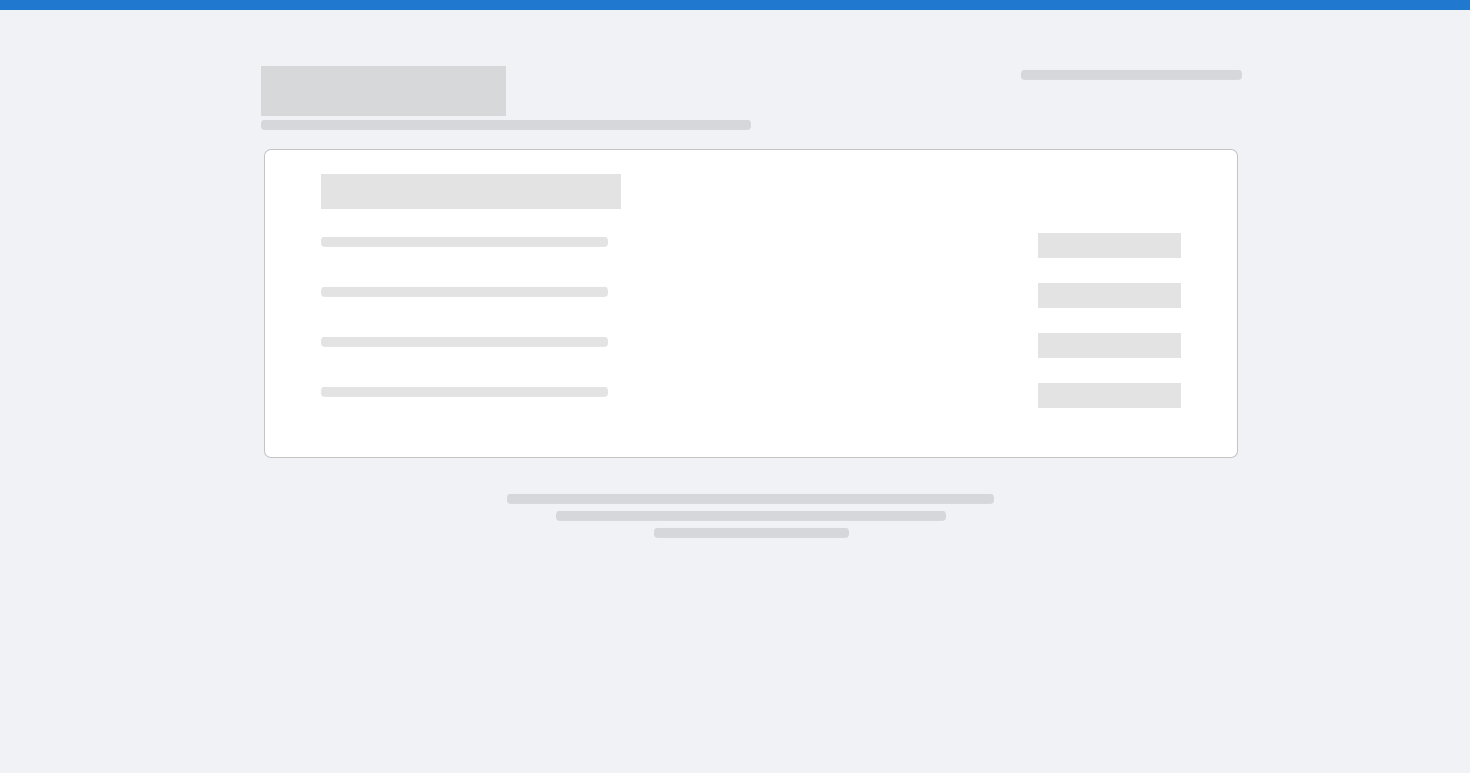 scroll, scrollTop: 0, scrollLeft: 0, axis: both 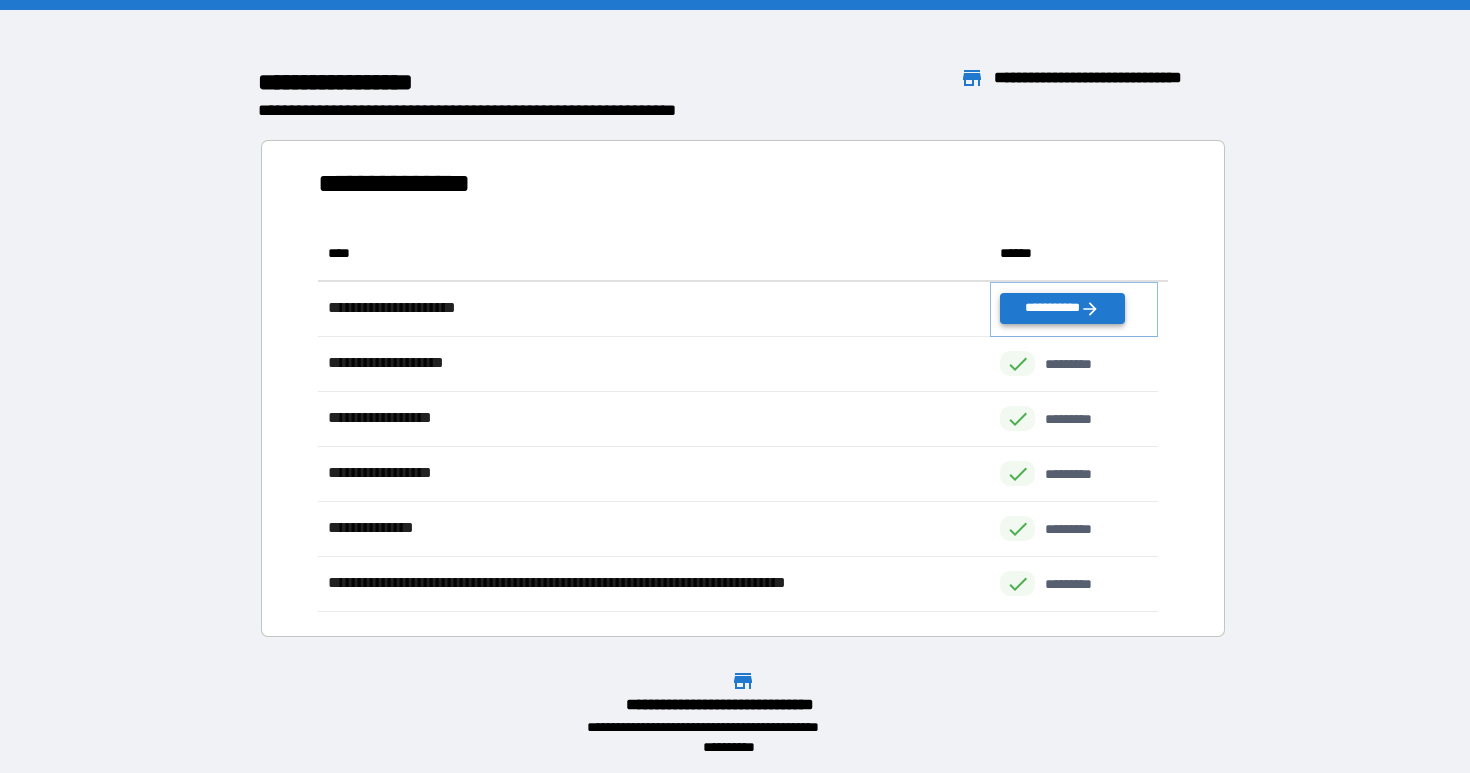 click on "**********" at bounding box center (1062, 308) 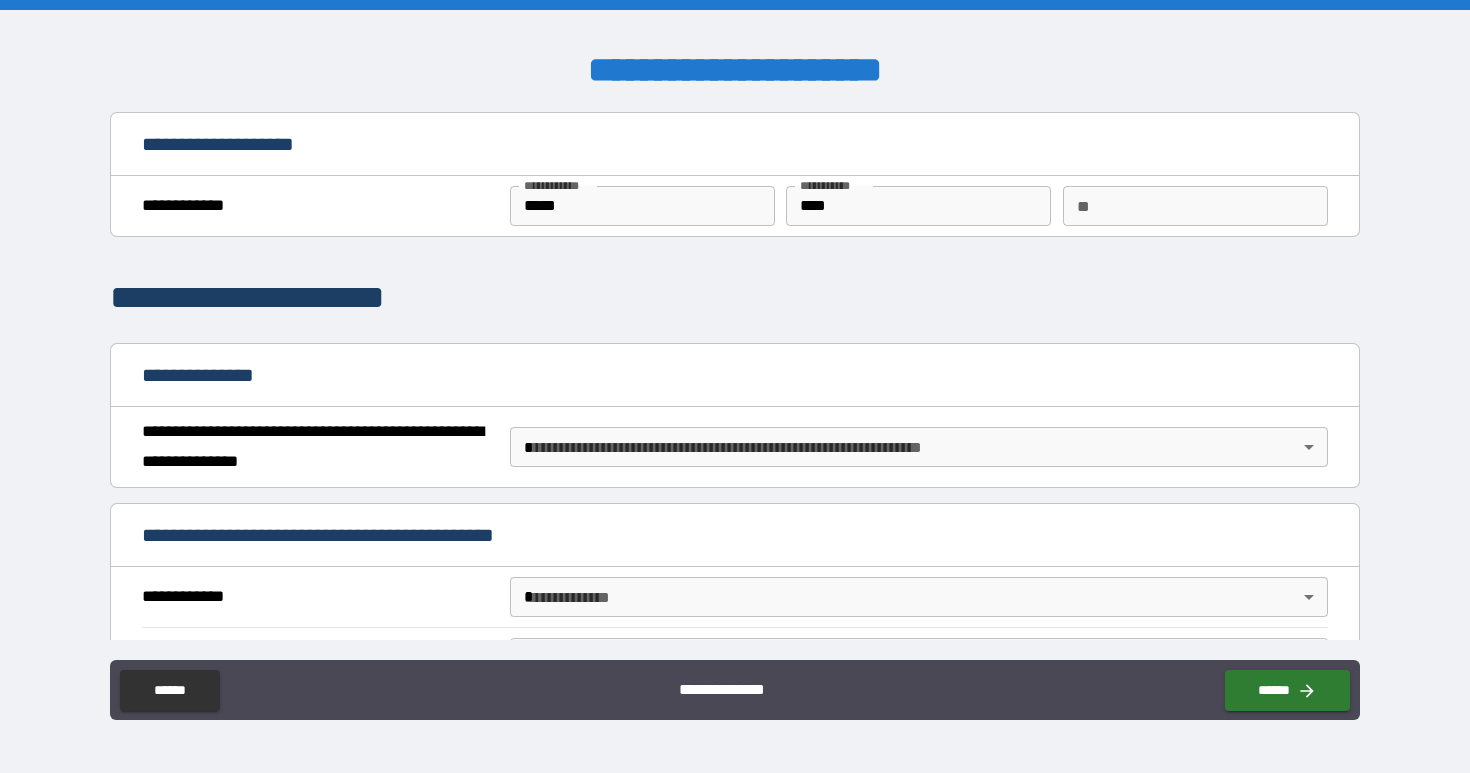 scroll, scrollTop: 31, scrollLeft: 0, axis: vertical 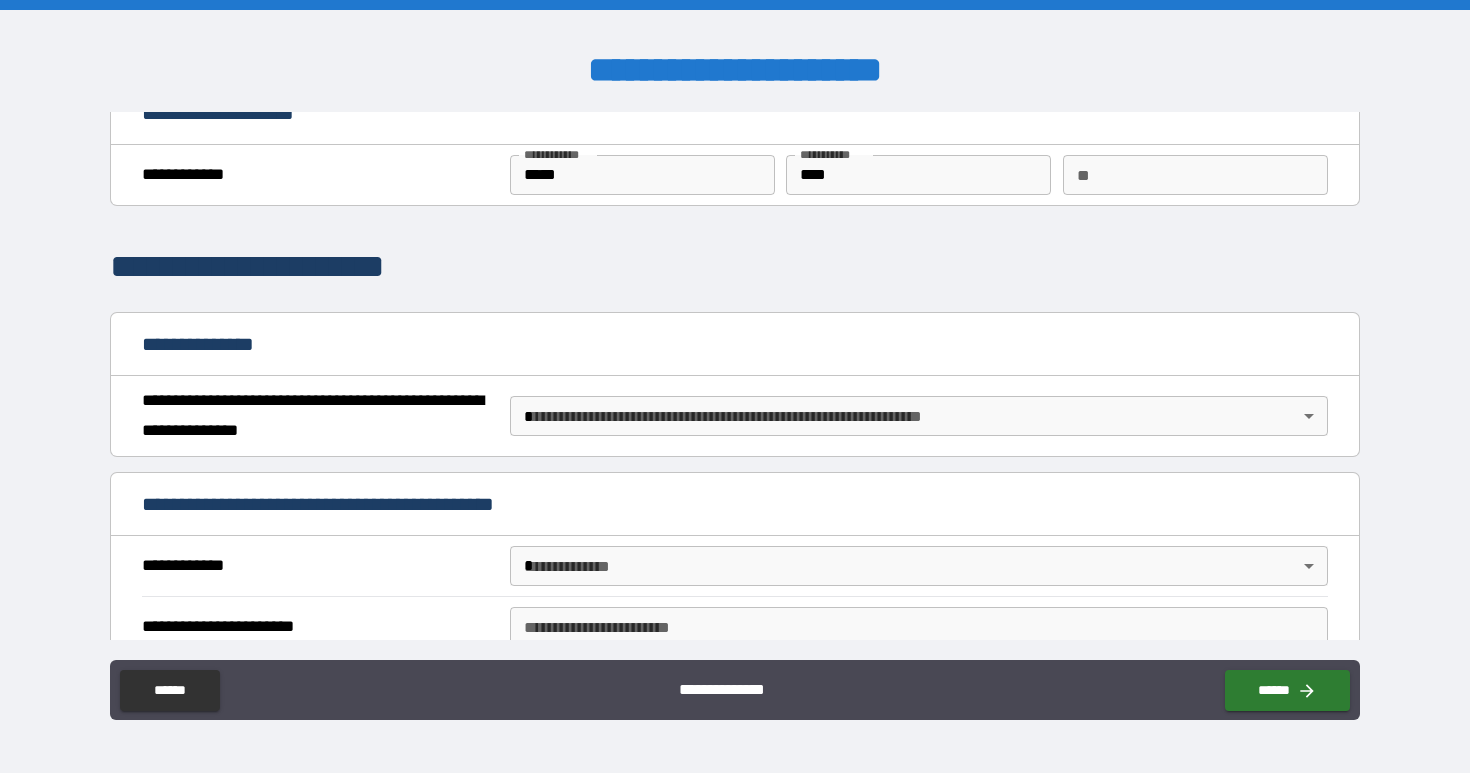 click on "**********" at bounding box center (735, 386) 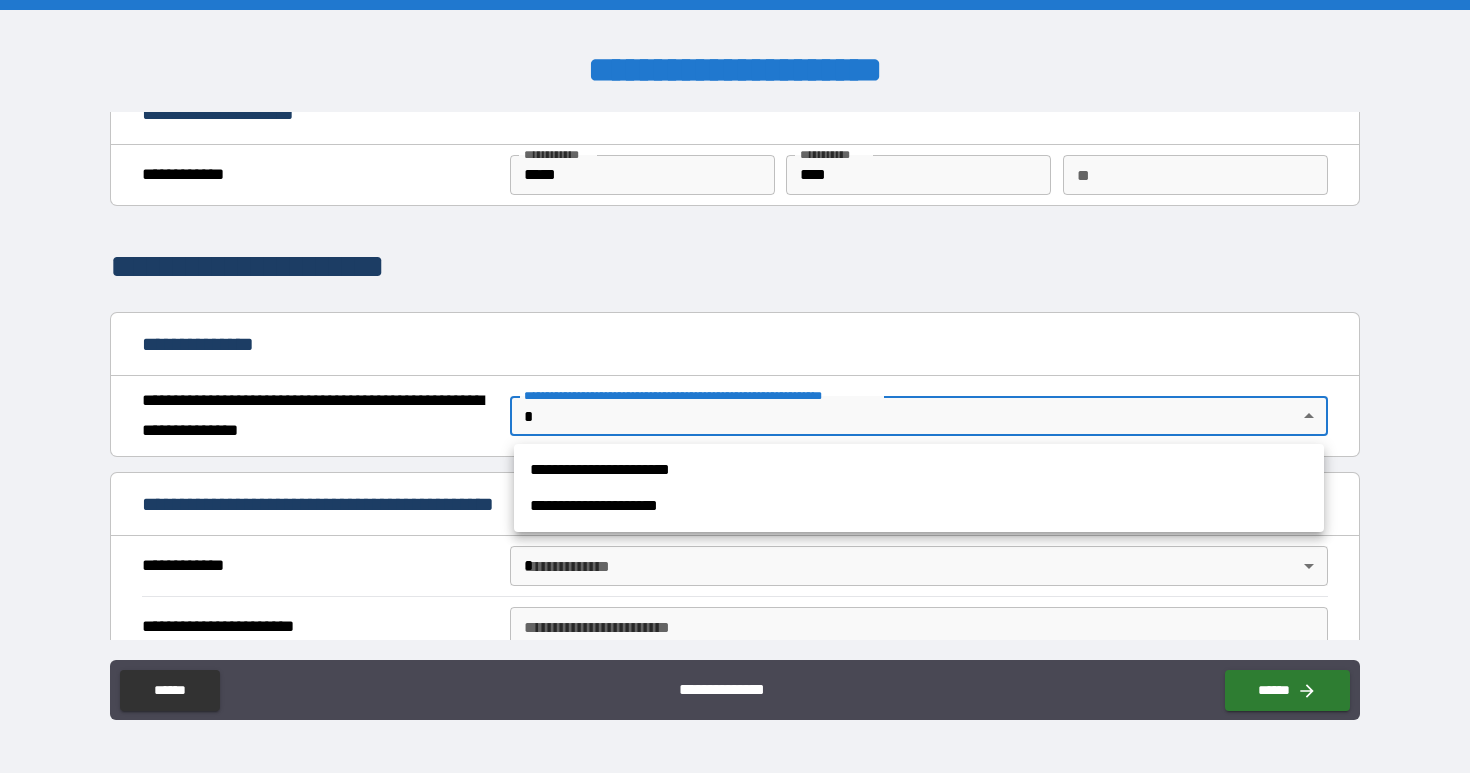 click on "**********" at bounding box center [919, 470] 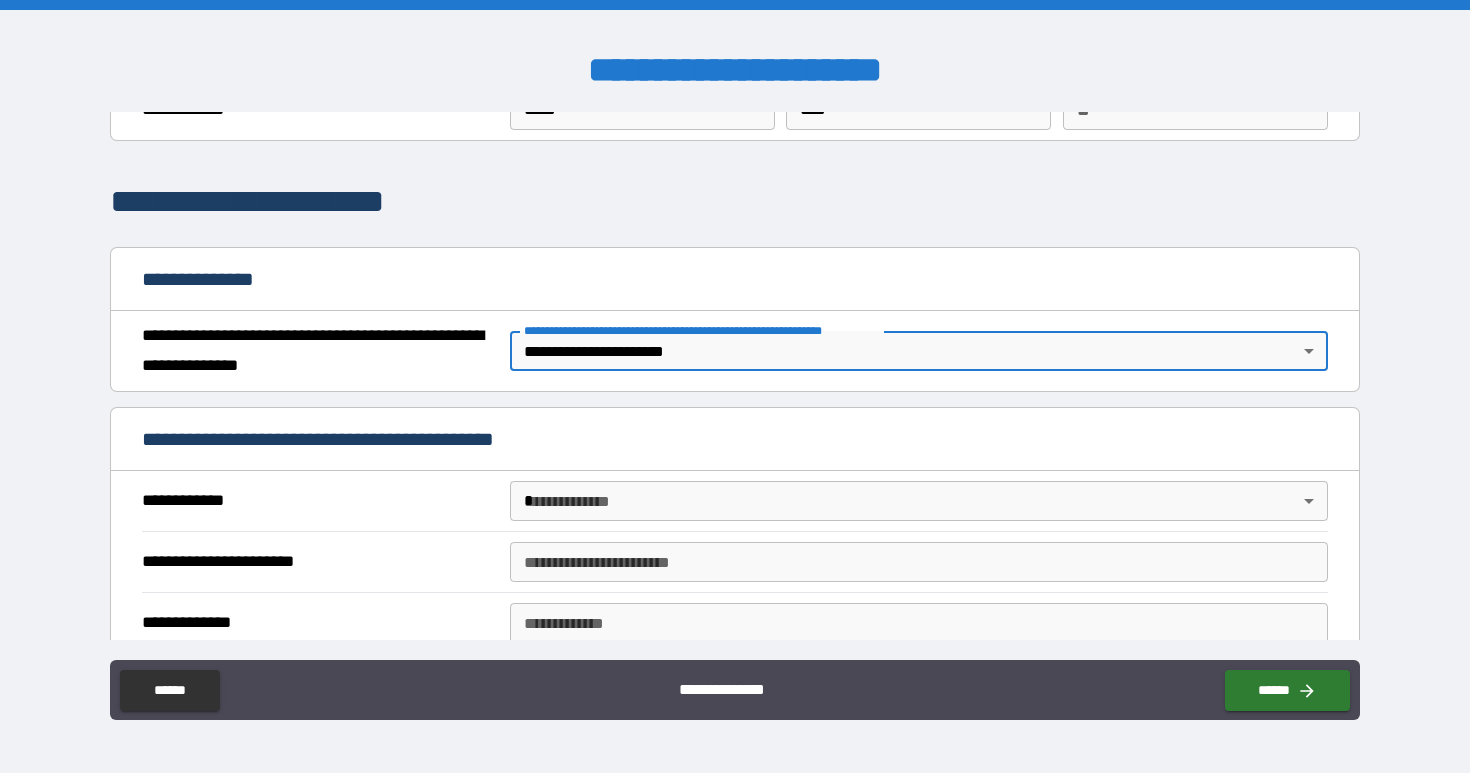 scroll, scrollTop: 129, scrollLeft: 0, axis: vertical 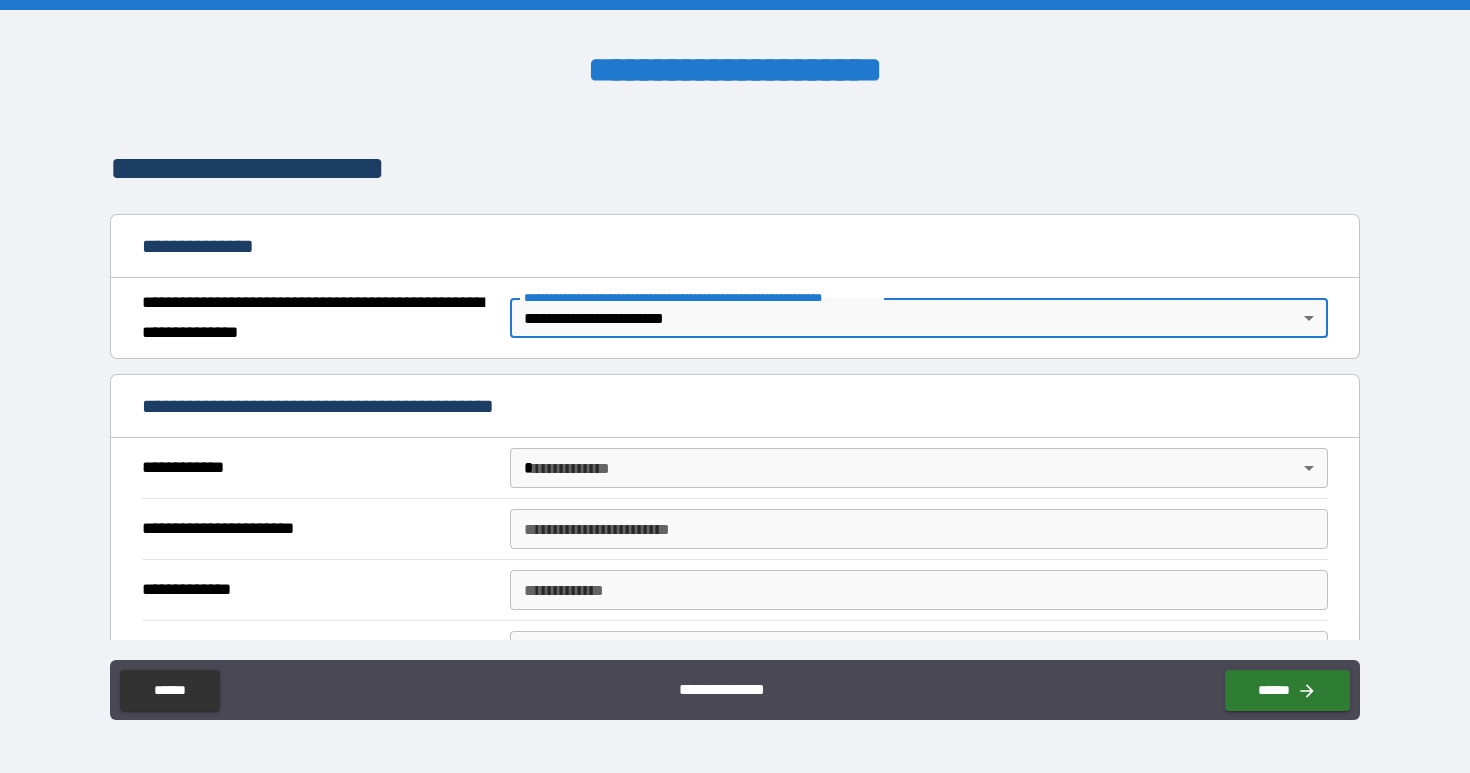 click on "**********" at bounding box center (735, 386) 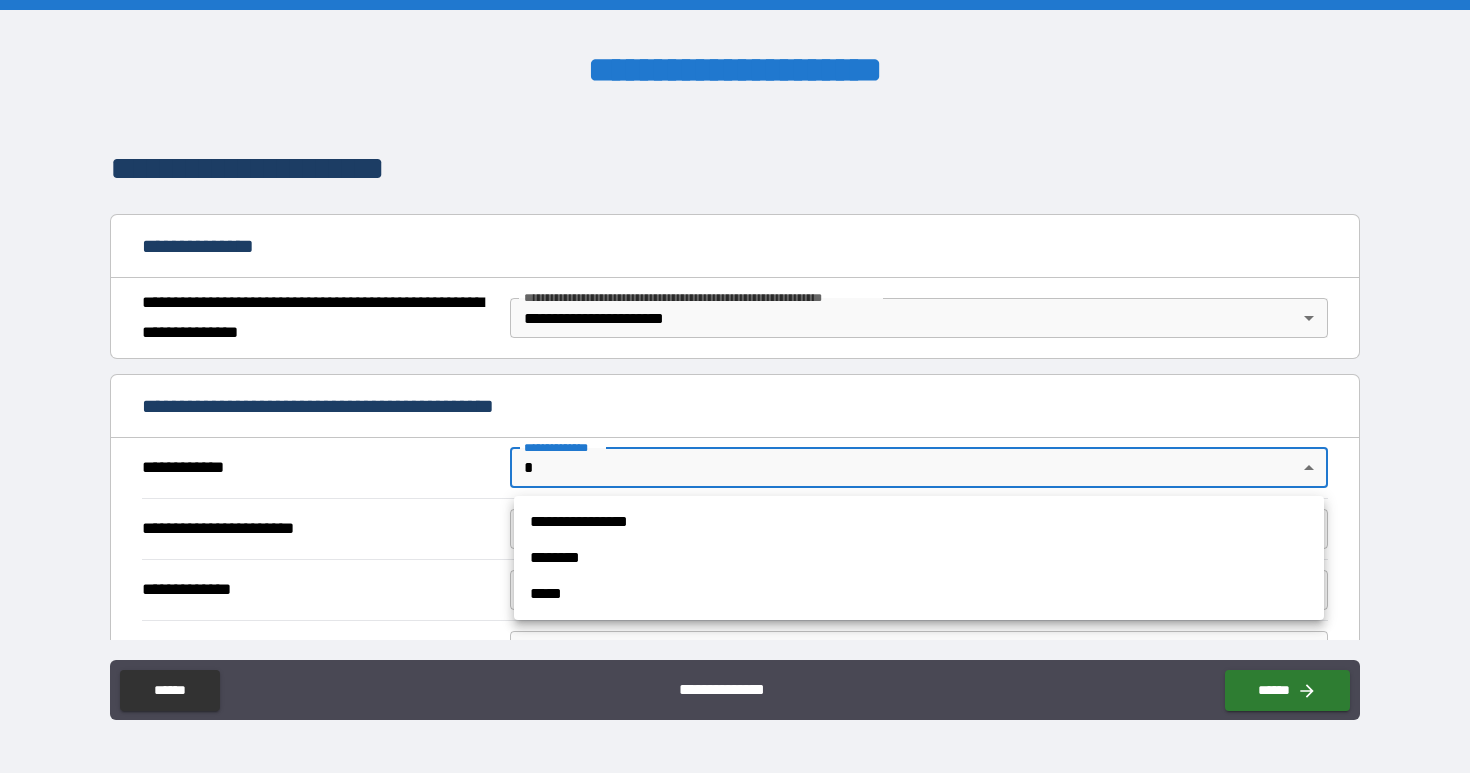click on "**********" at bounding box center [919, 522] 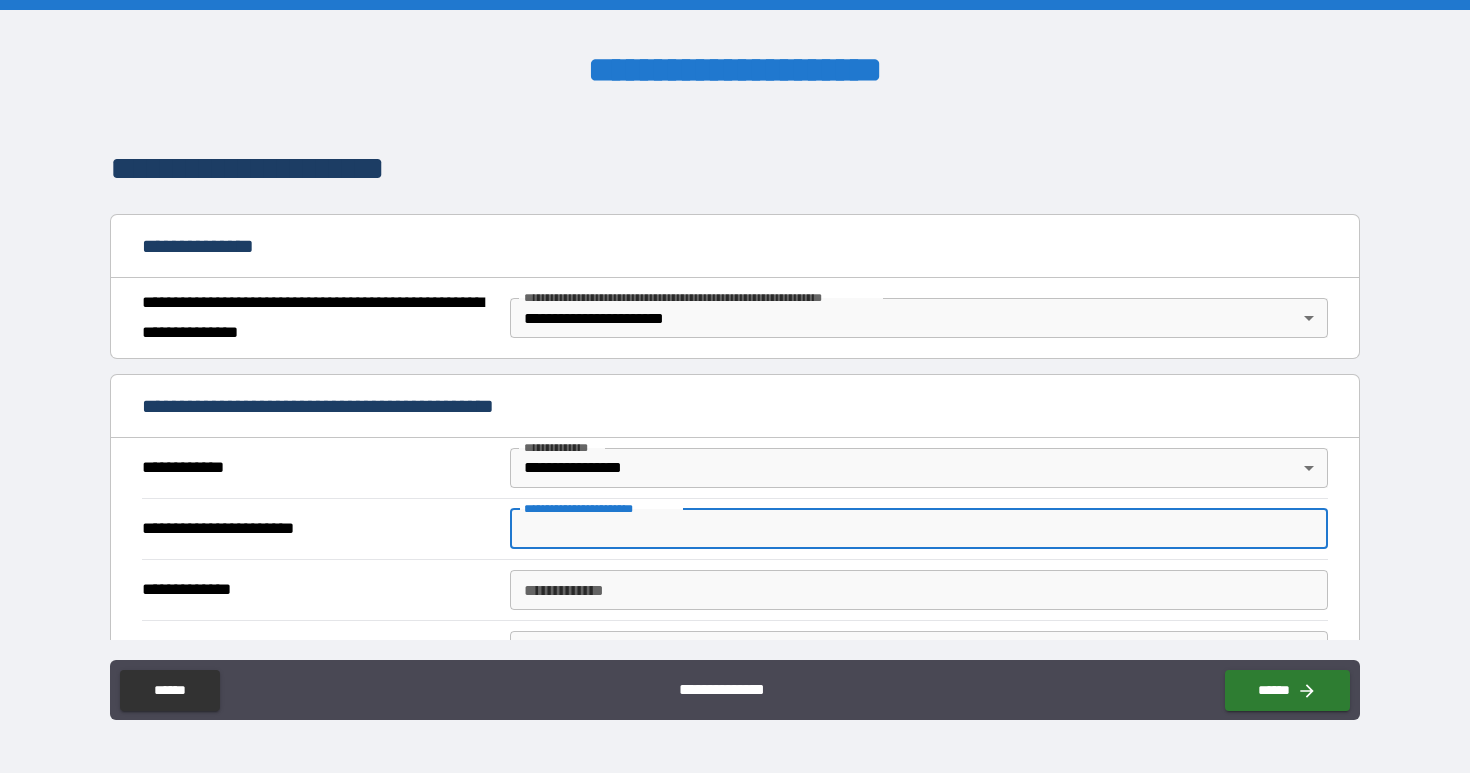 click on "**********" at bounding box center [919, 529] 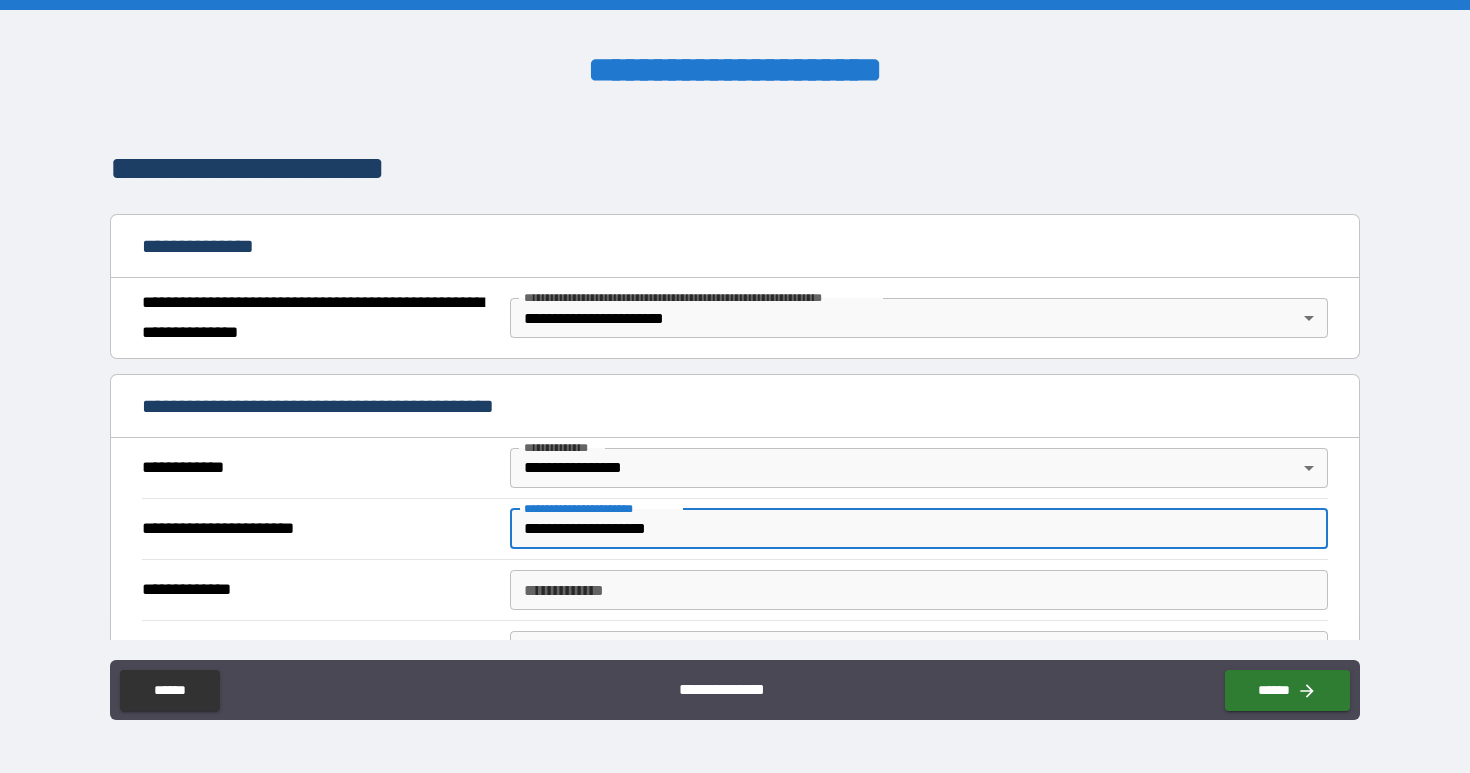 drag, startPoint x: 681, startPoint y: 534, endPoint x: 592, endPoint y: 532, distance: 89.02247 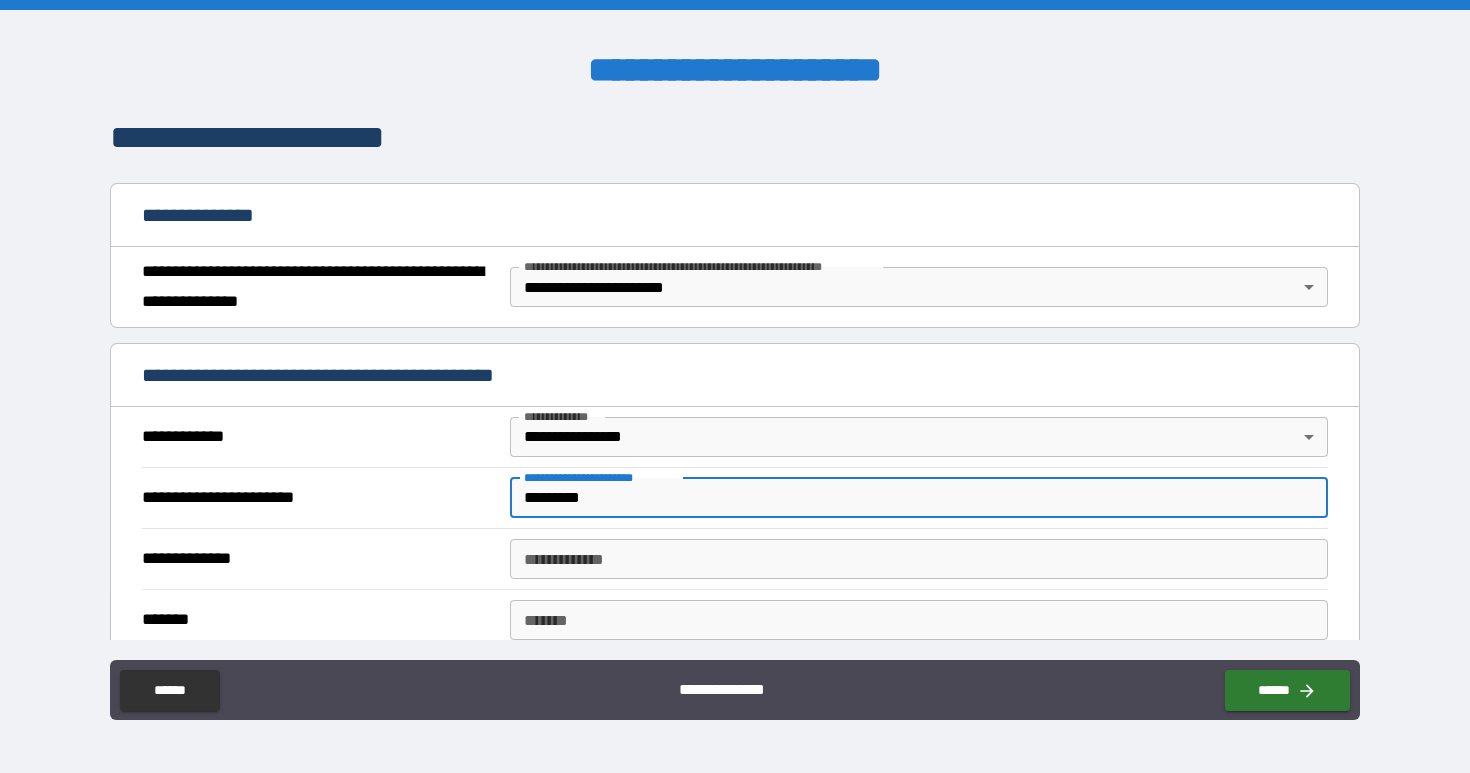 scroll, scrollTop: 181, scrollLeft: 0, axis: vertical 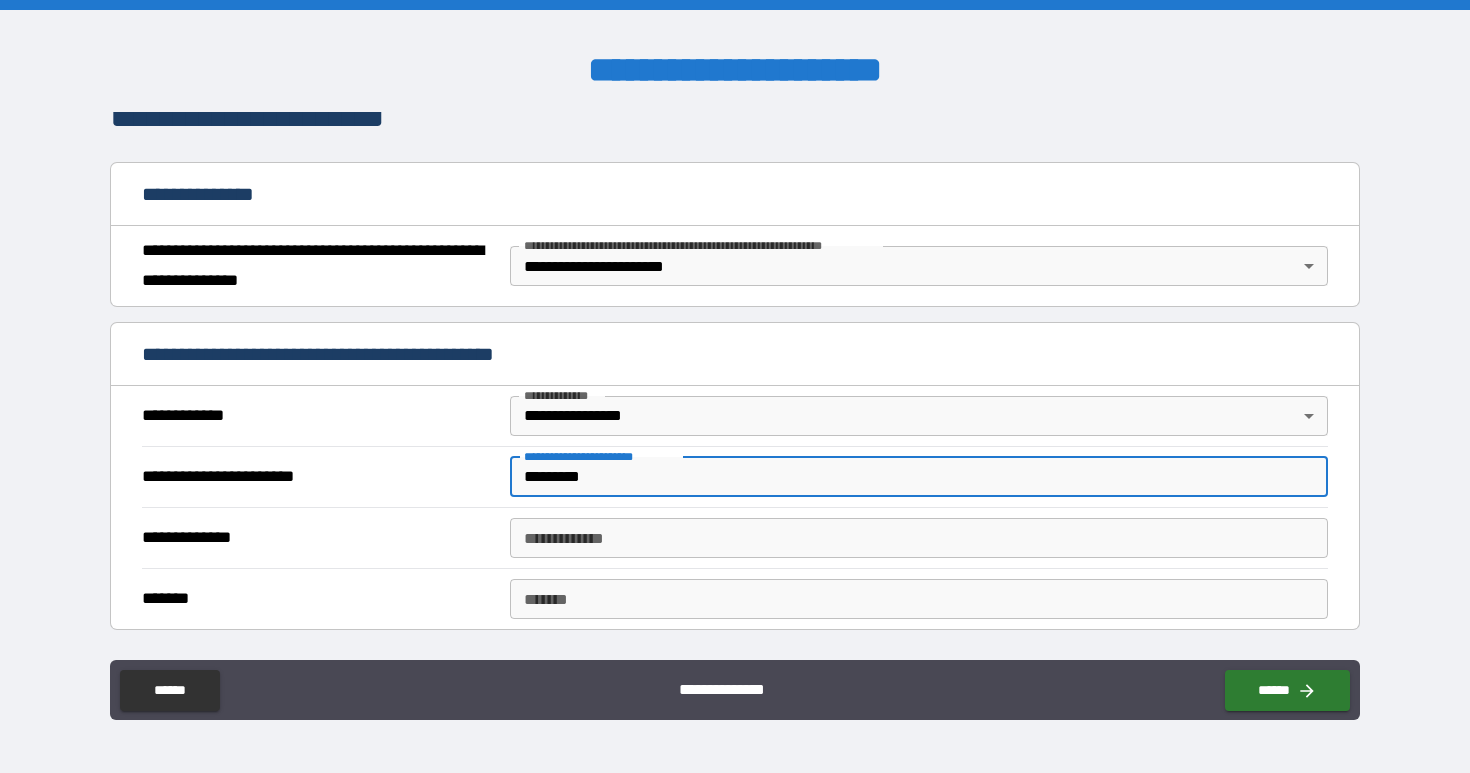 type on "*********" 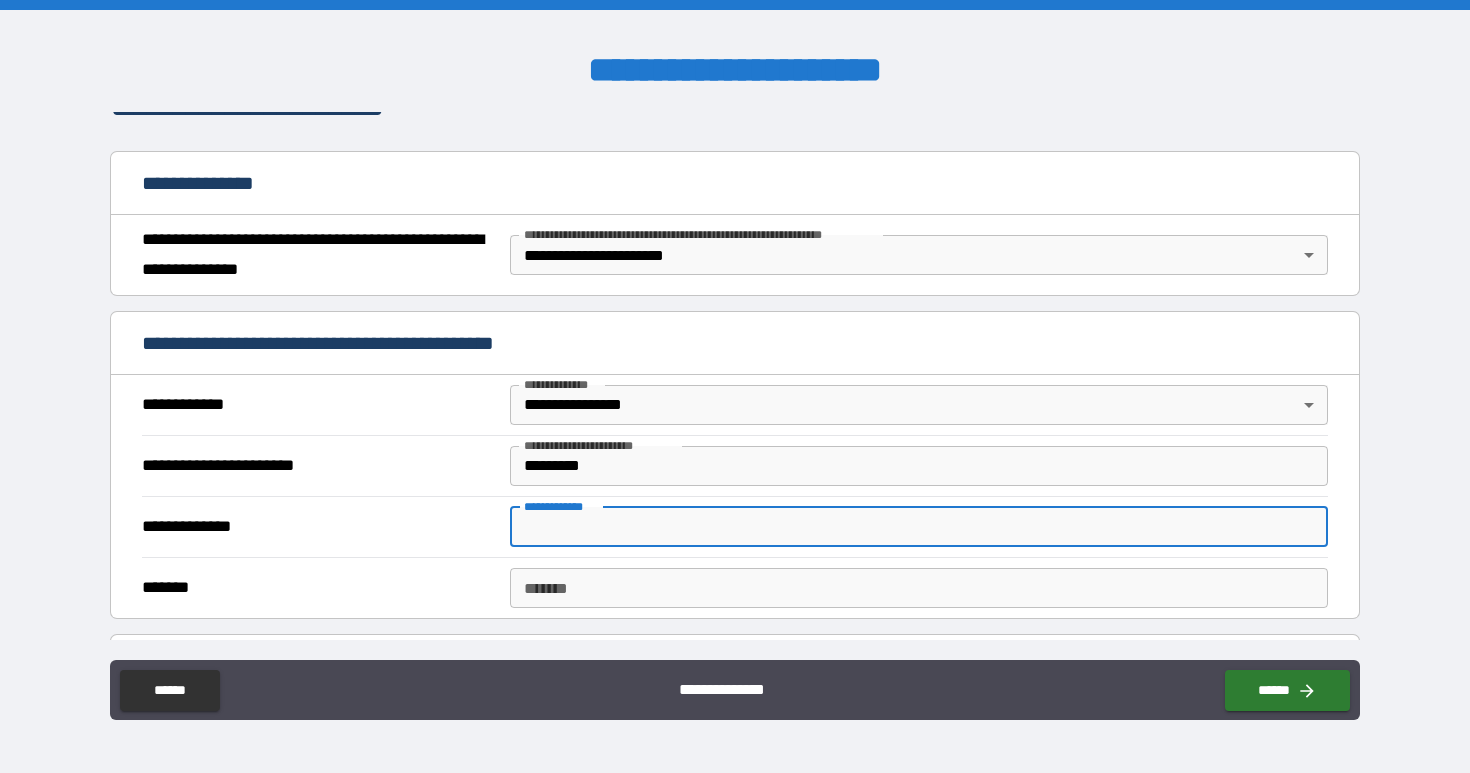scroll, scrollTop: 193, scrollLeft: 0, axis: vertical 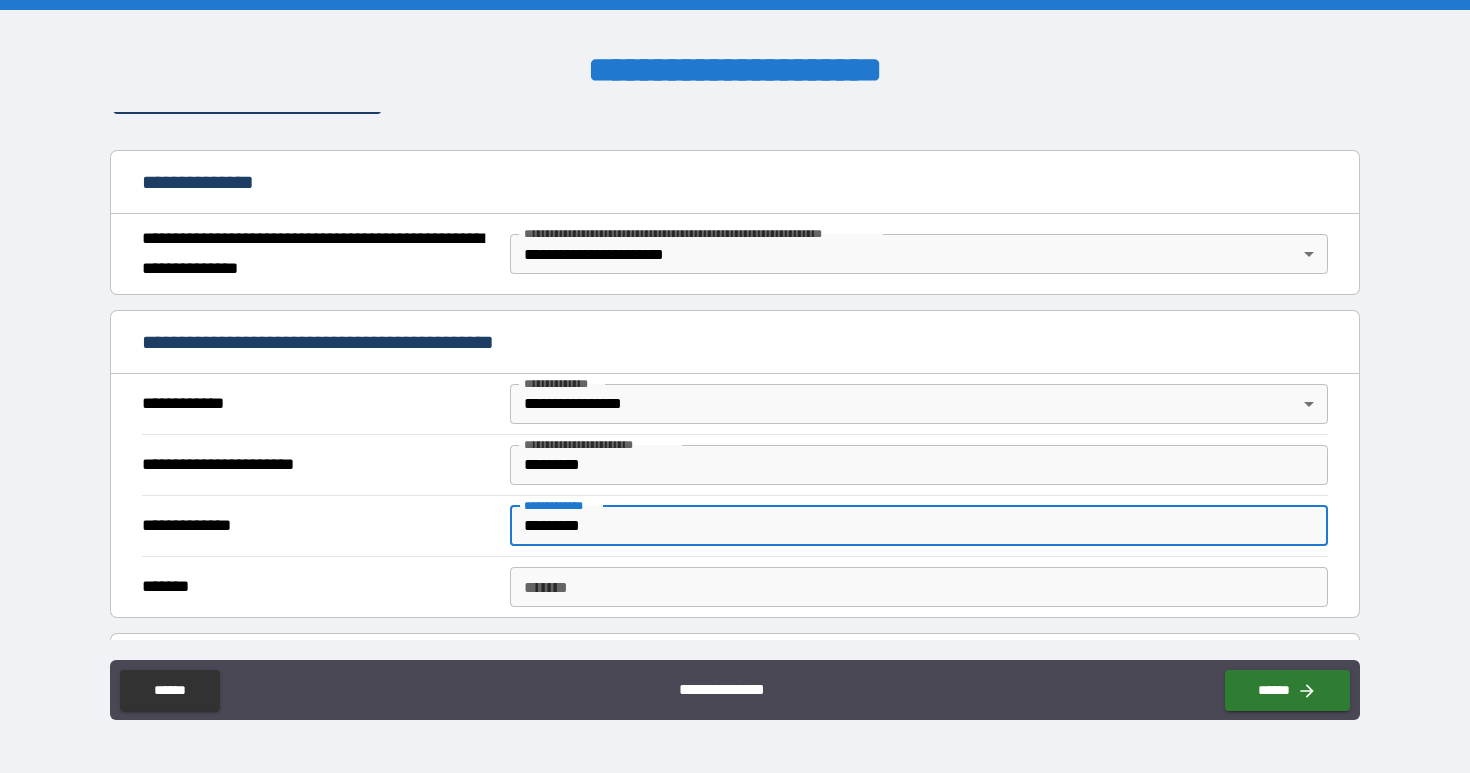 type on "*********" 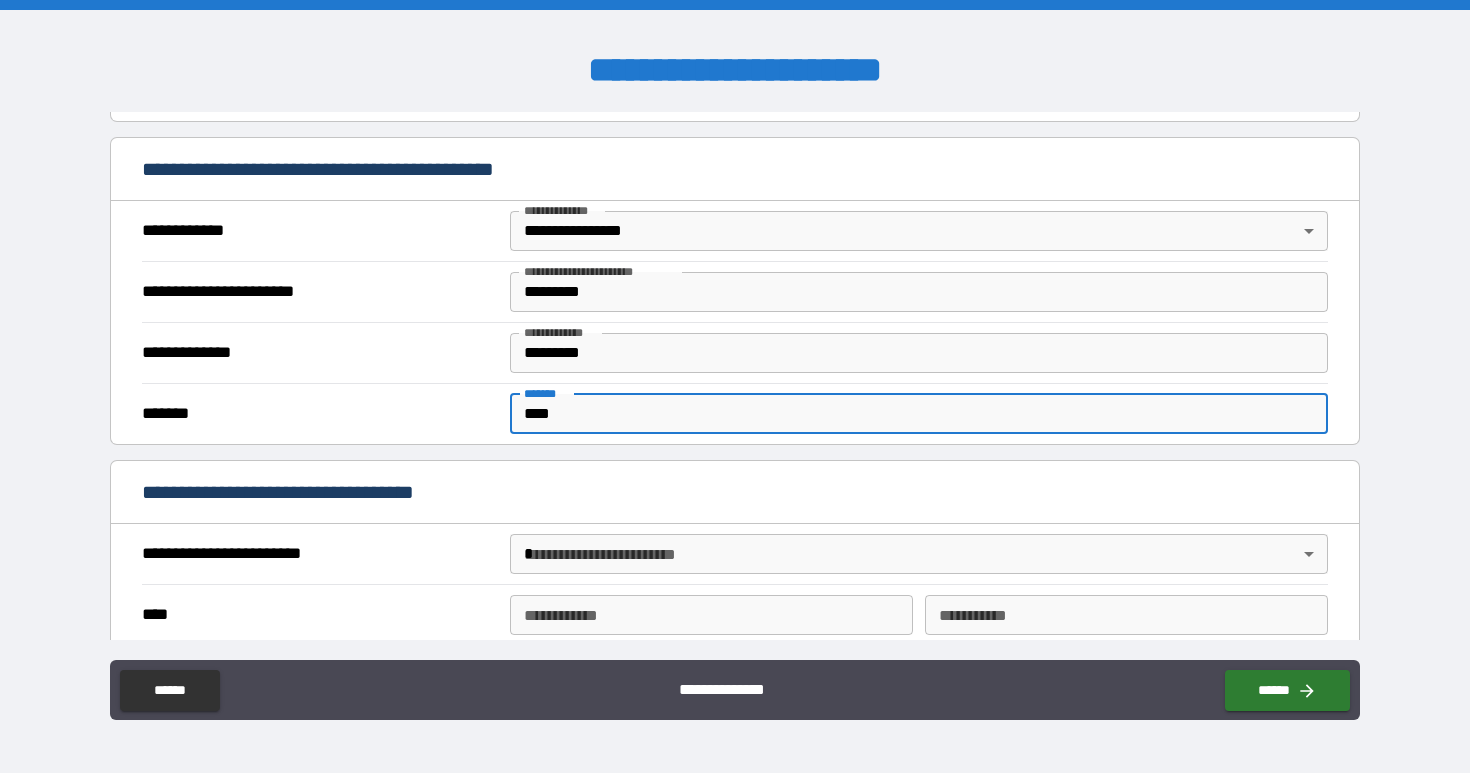 scroll, scrollTop: 438, scrollLeft: 0, axis: vertical 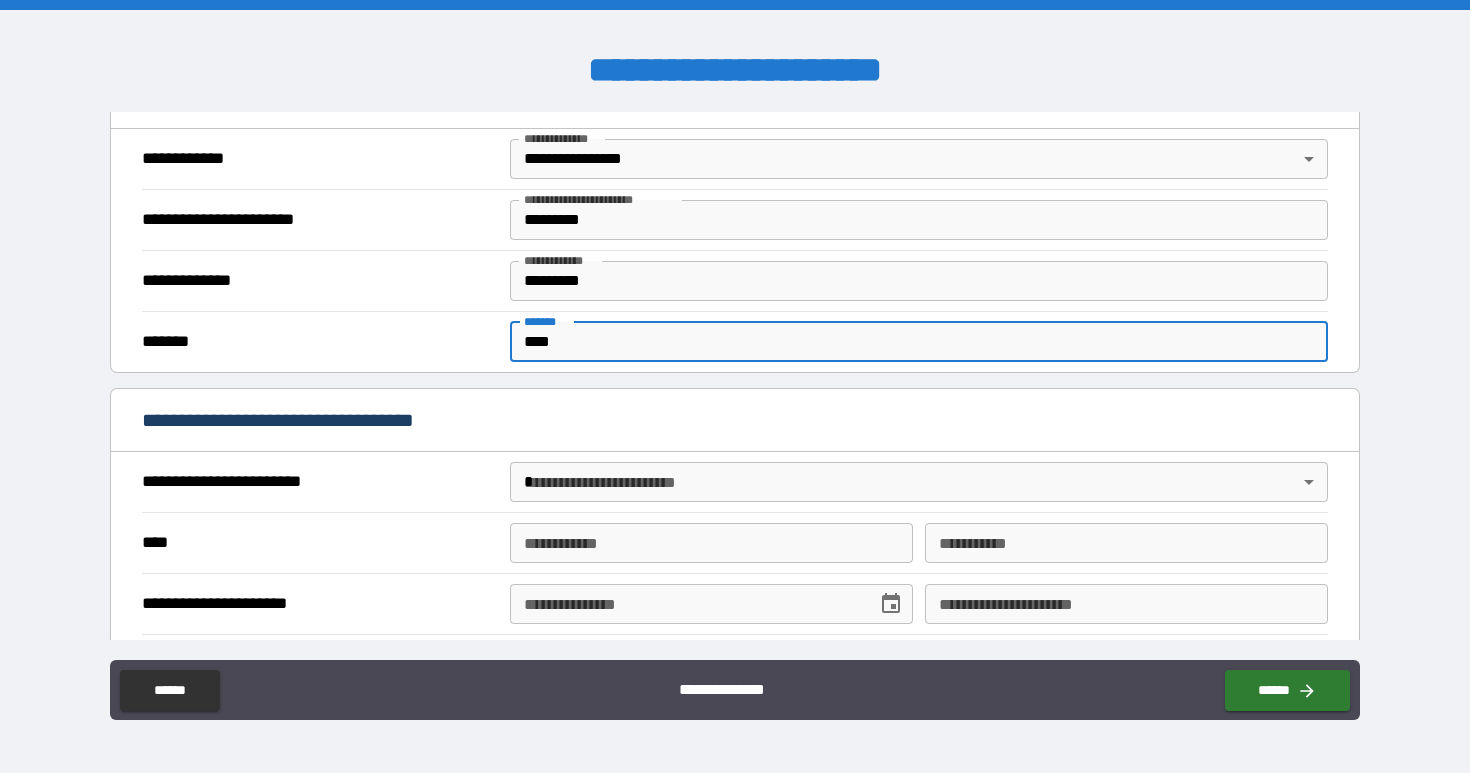 type on "****" 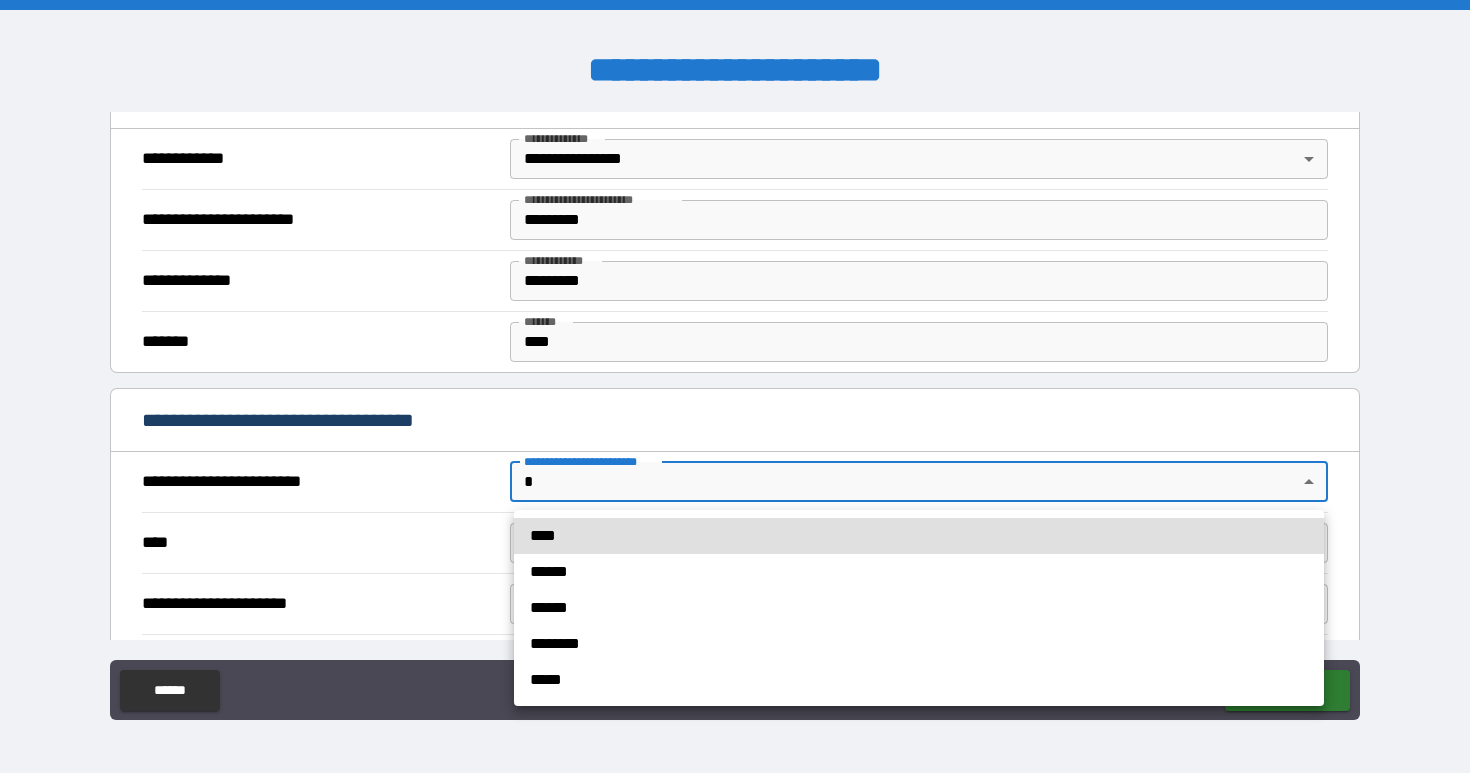 click on "****" at bounding box center [919, 536] 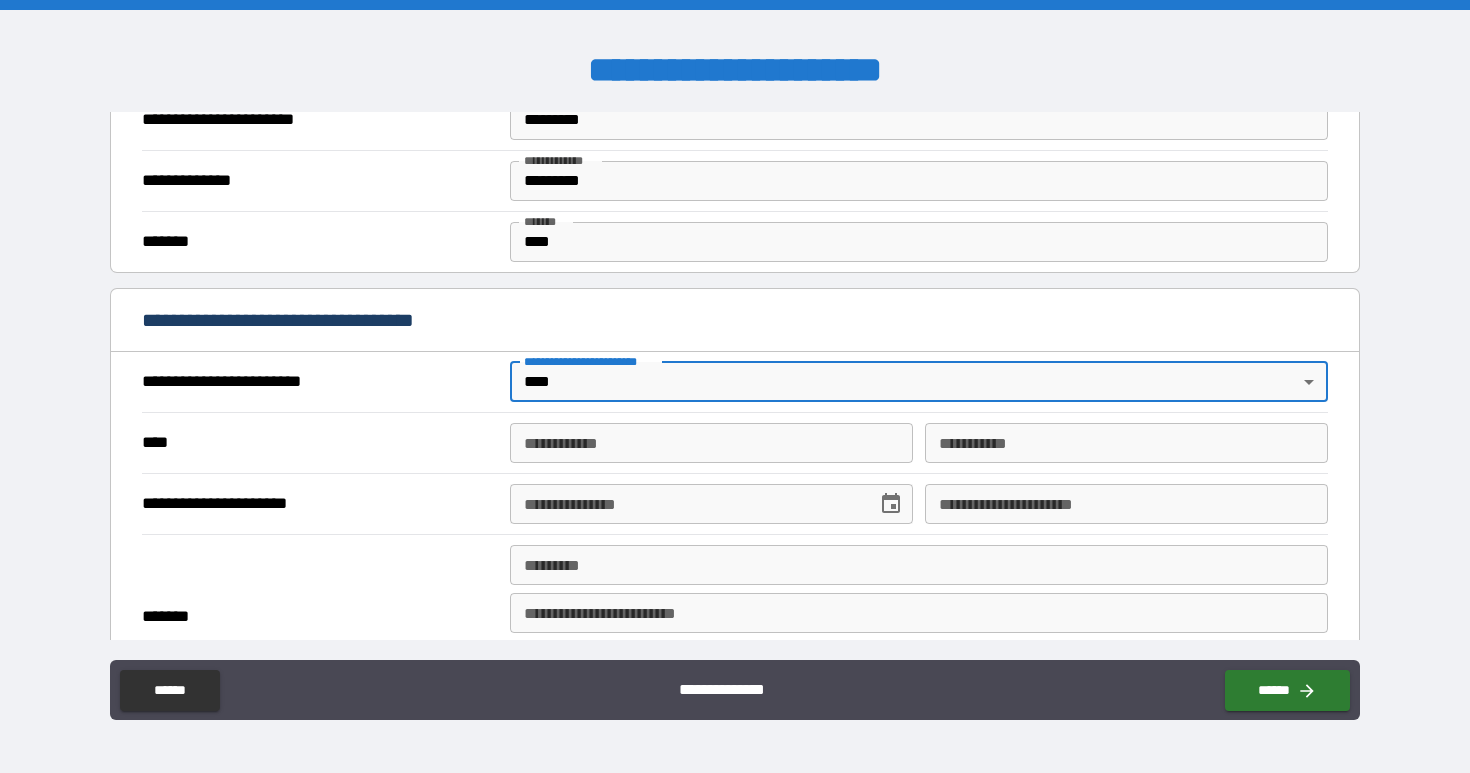 scroll, scrollTop: 546, scrollLeft: 0, axis: vertical 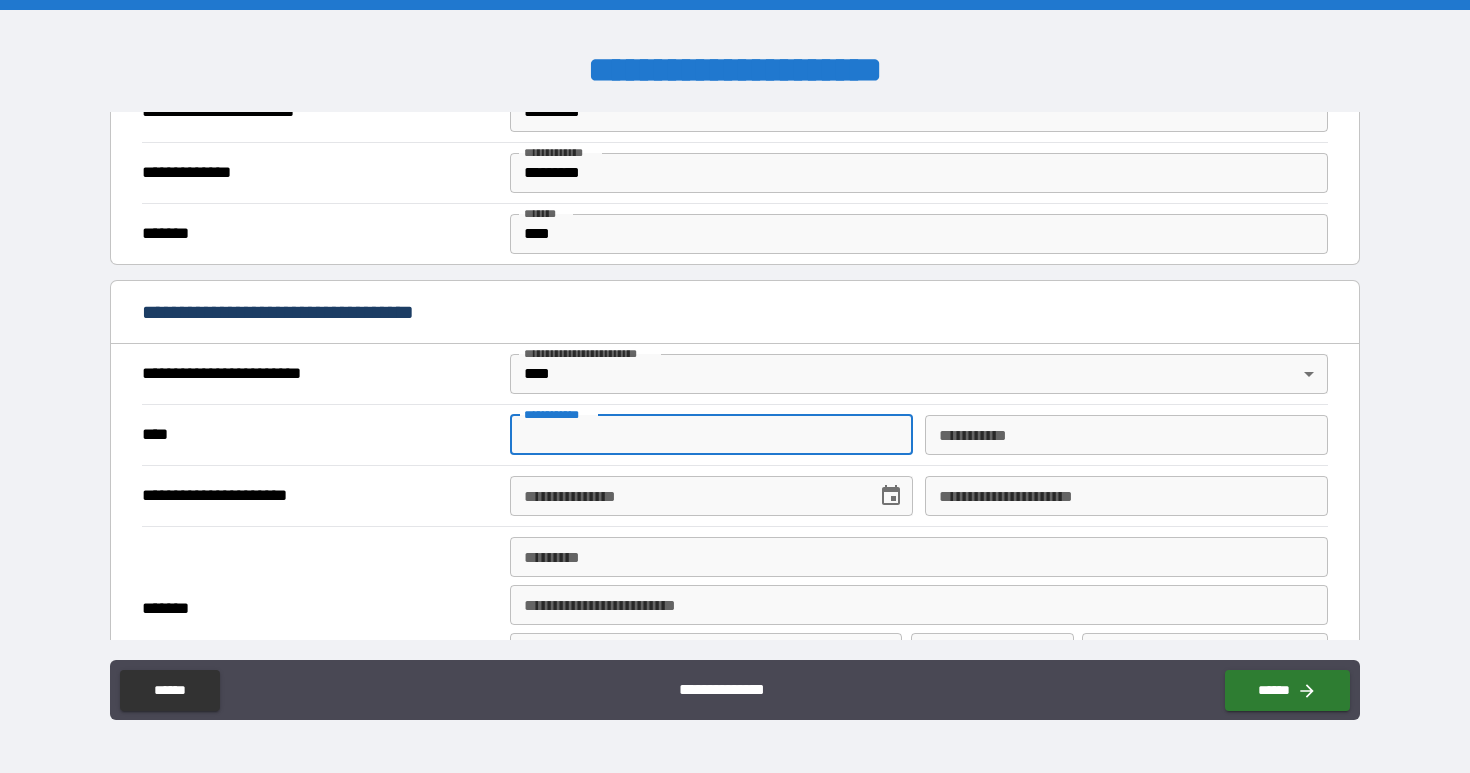 click on "**********" at bounding box center (711, 435) 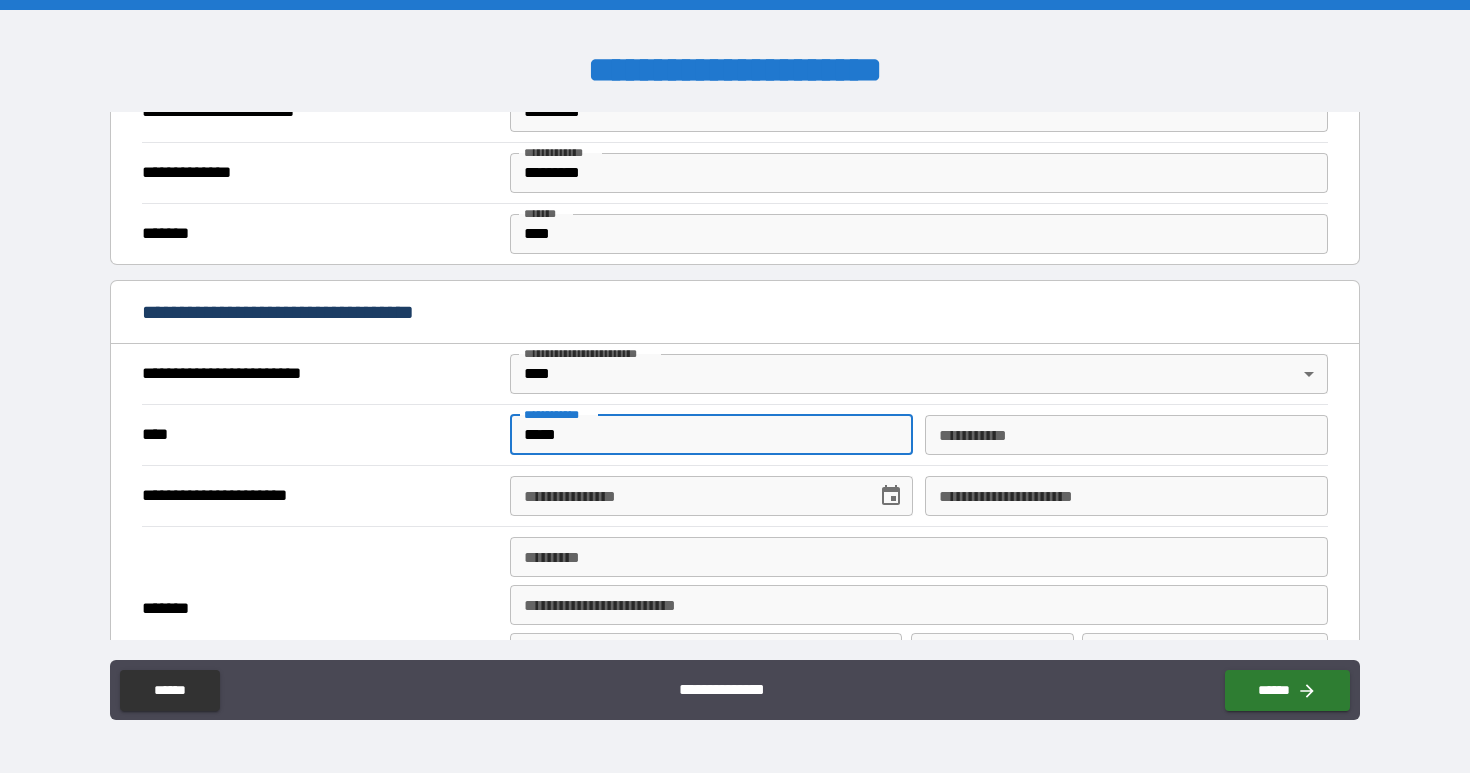 type on "*****" 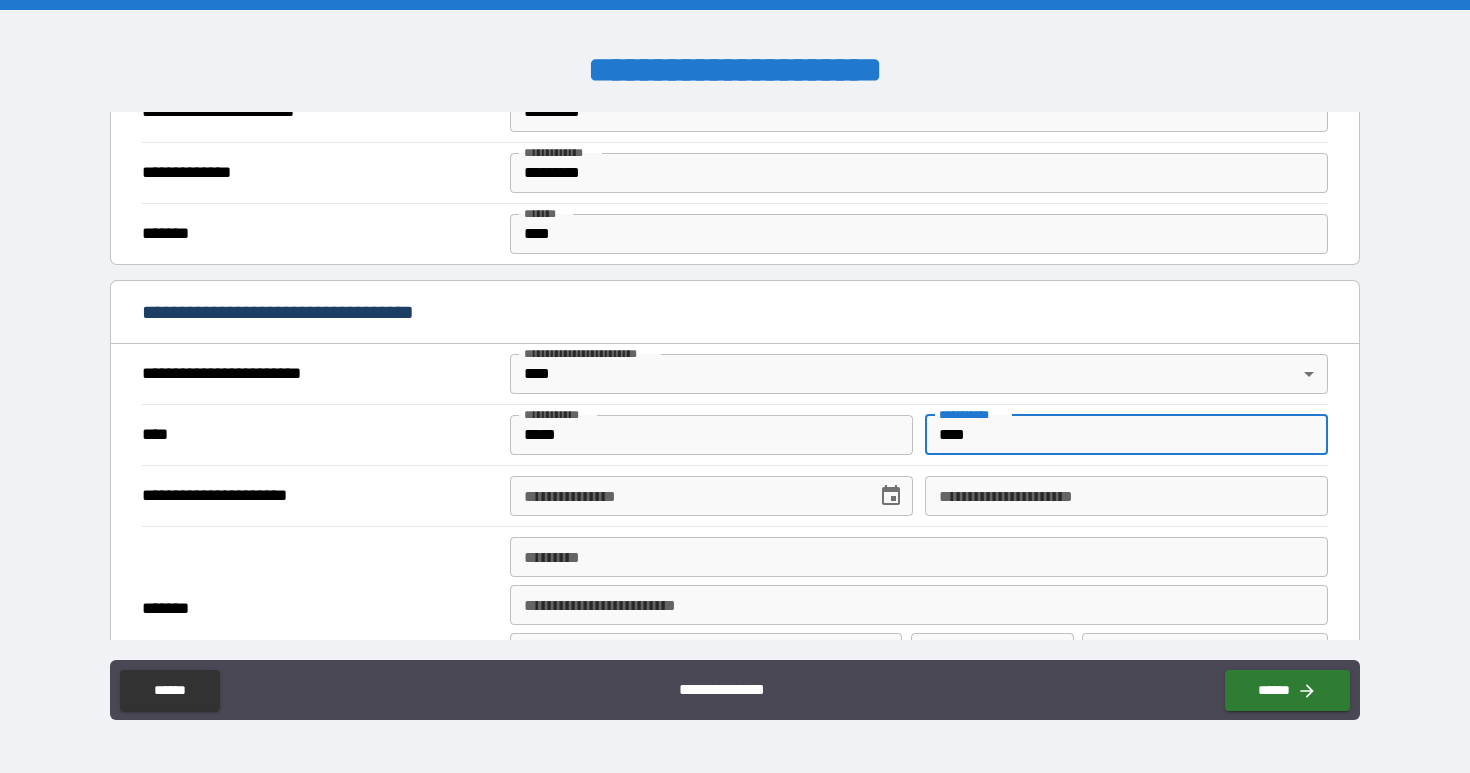type on "****" 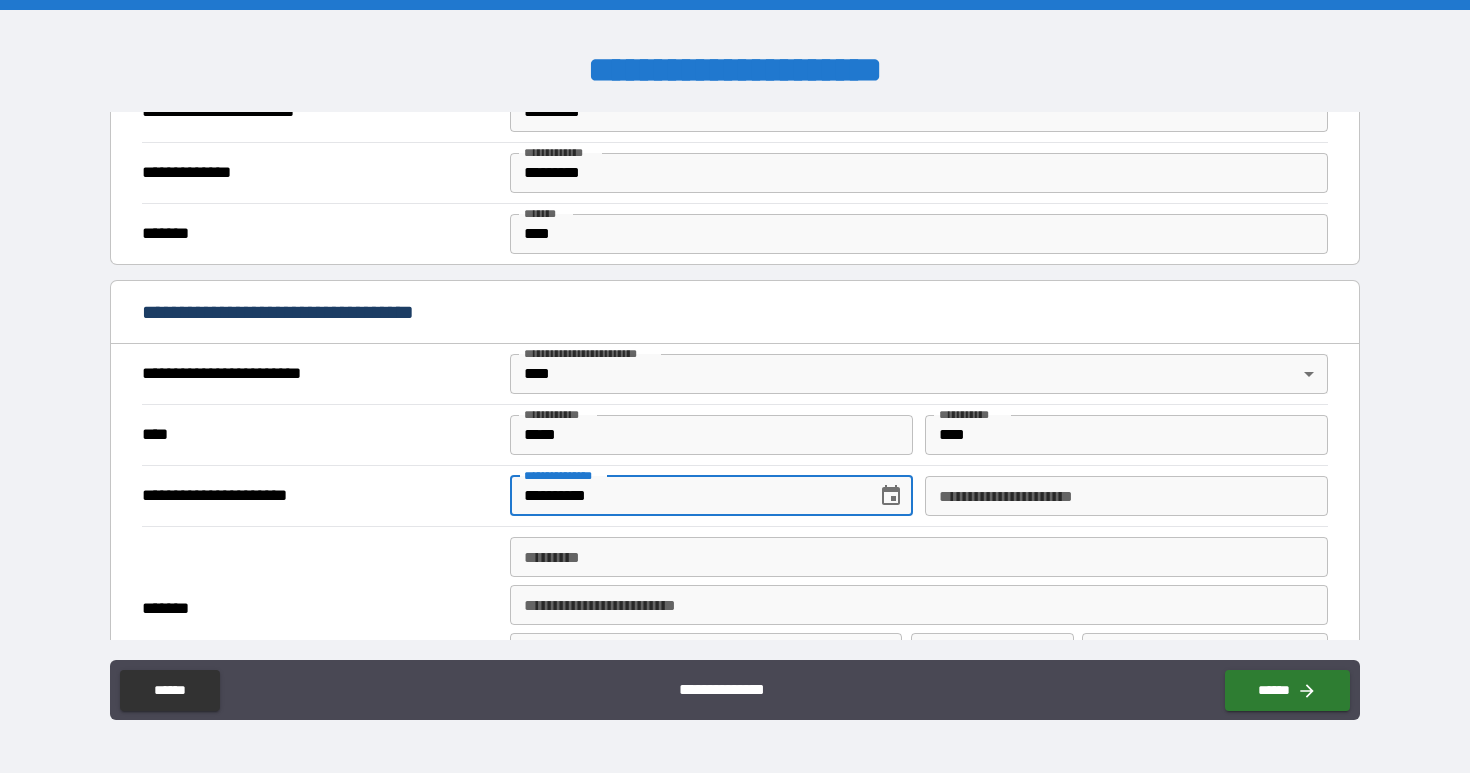 type on "**********" 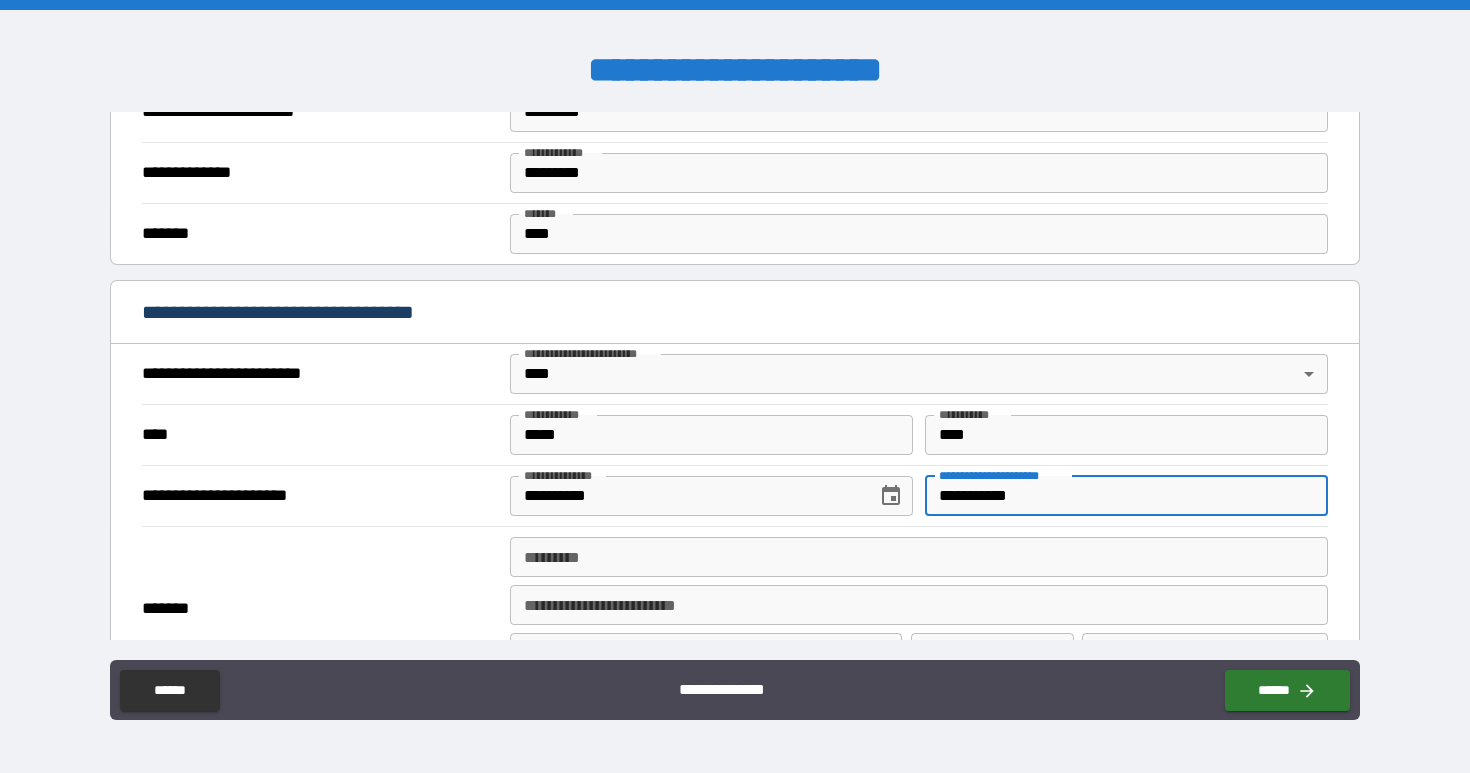 type on "**********" 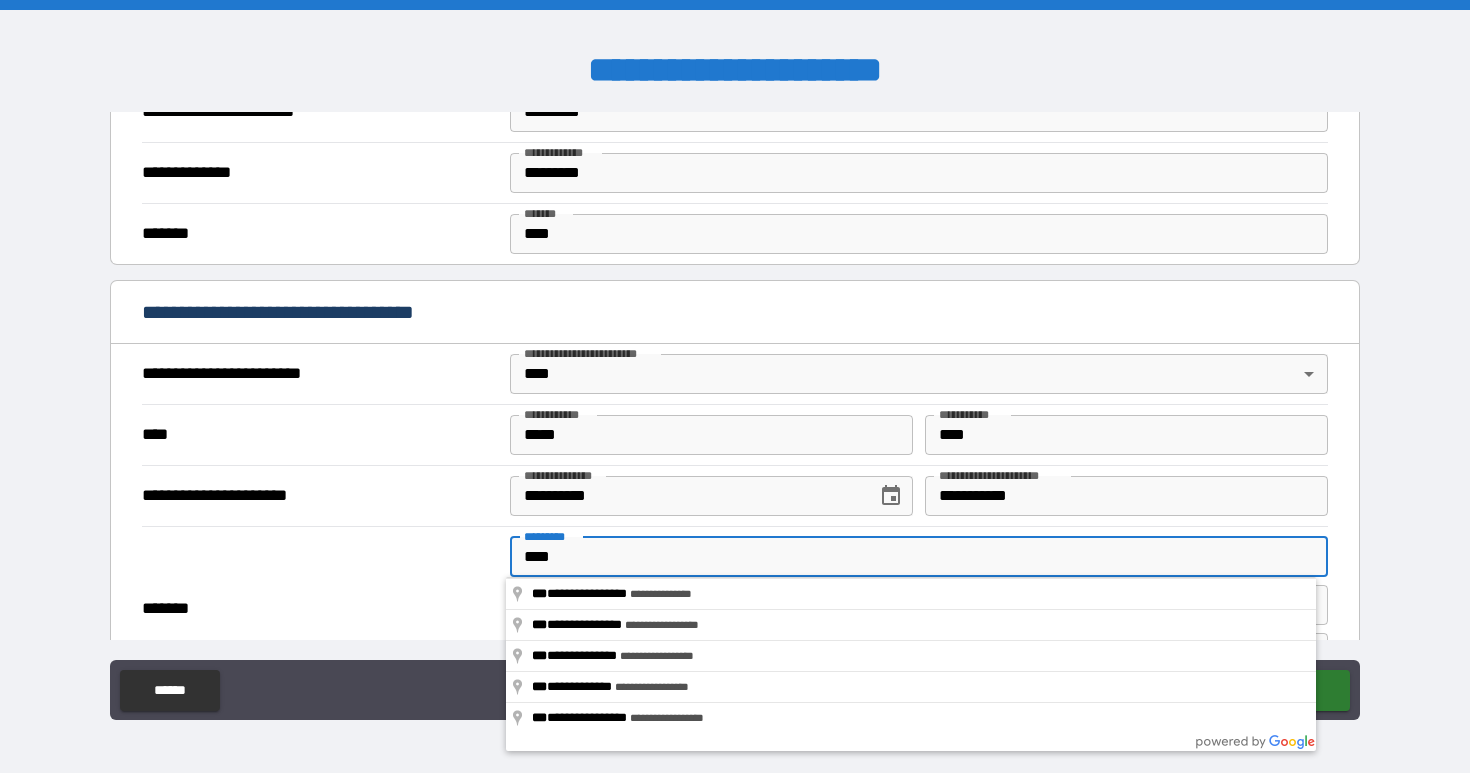 type on "**********" 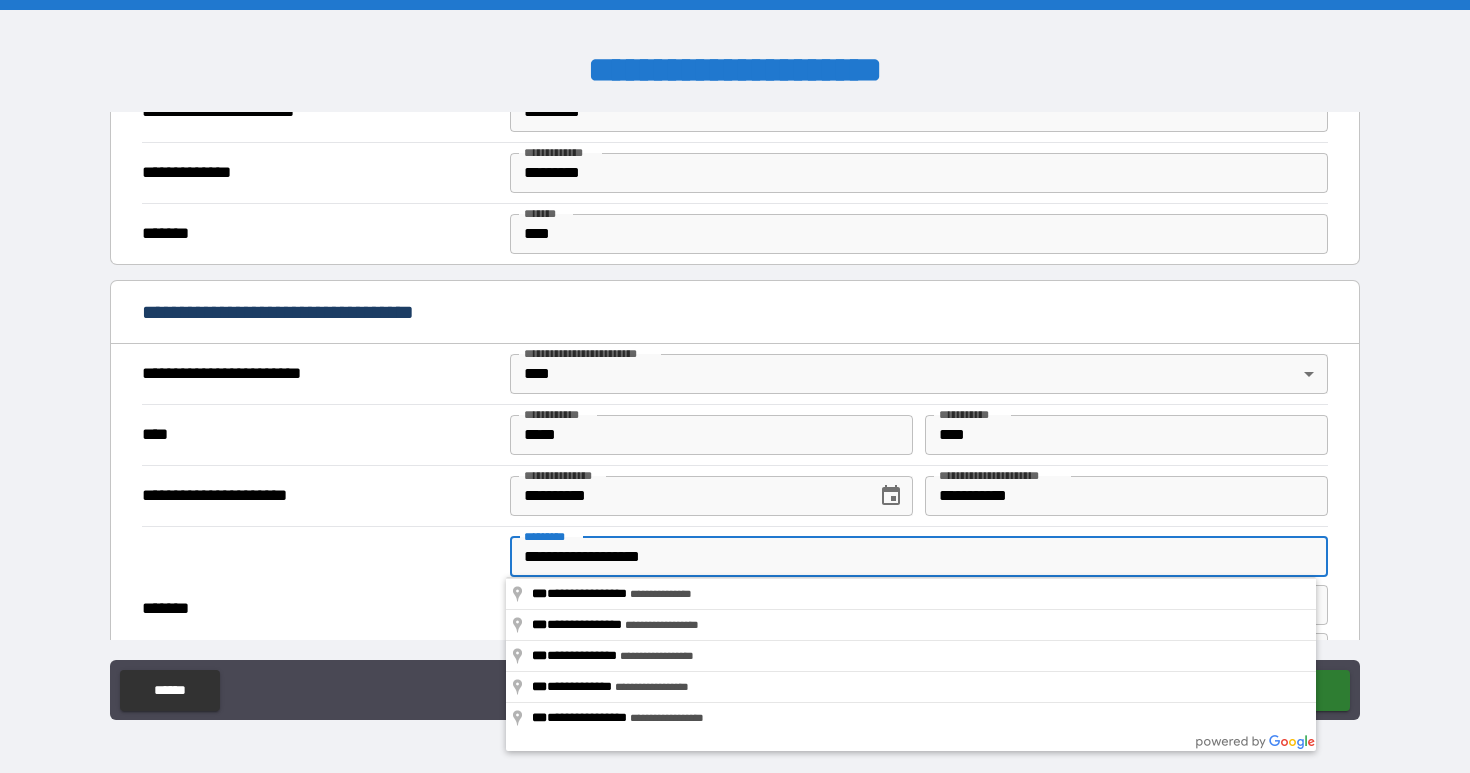 type on "*********" 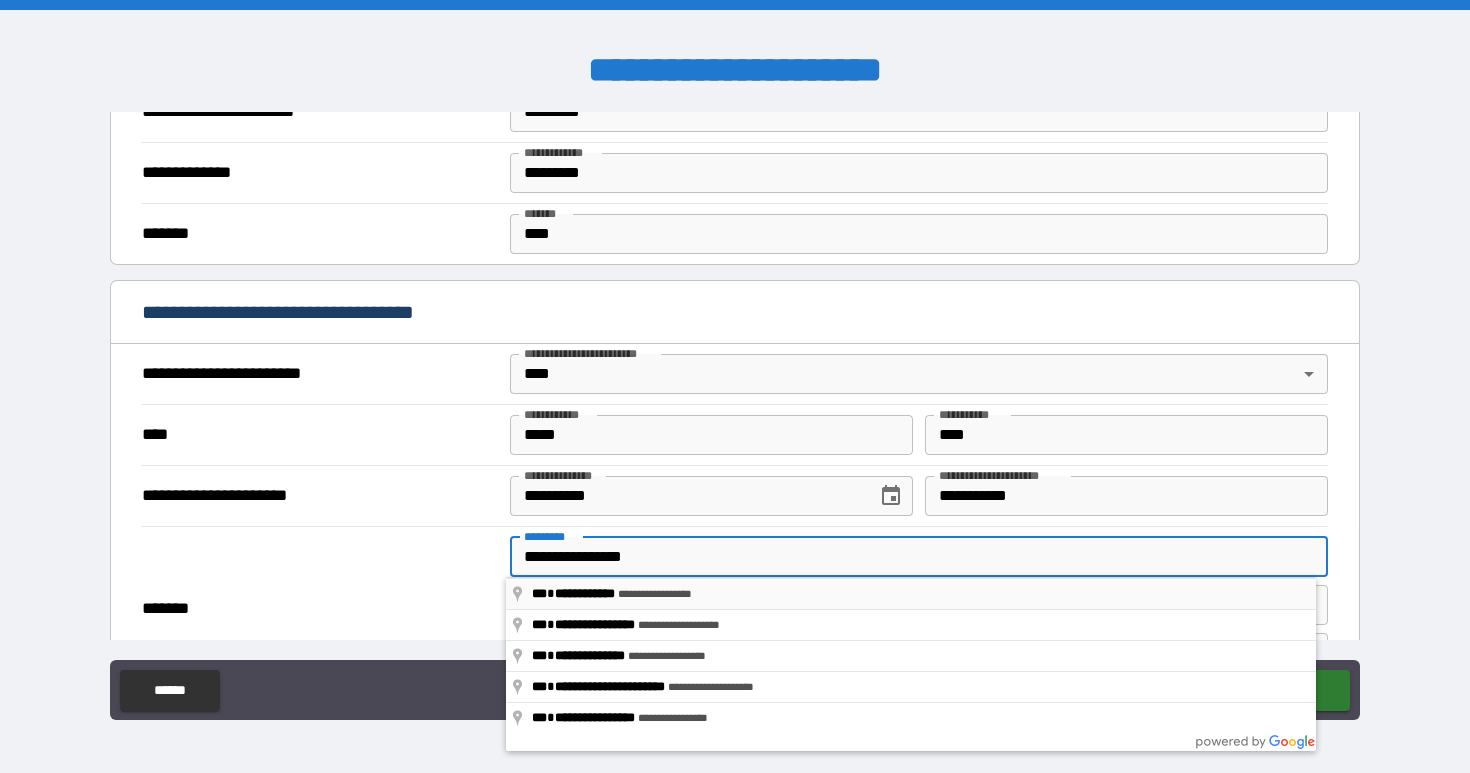 type on "**********" 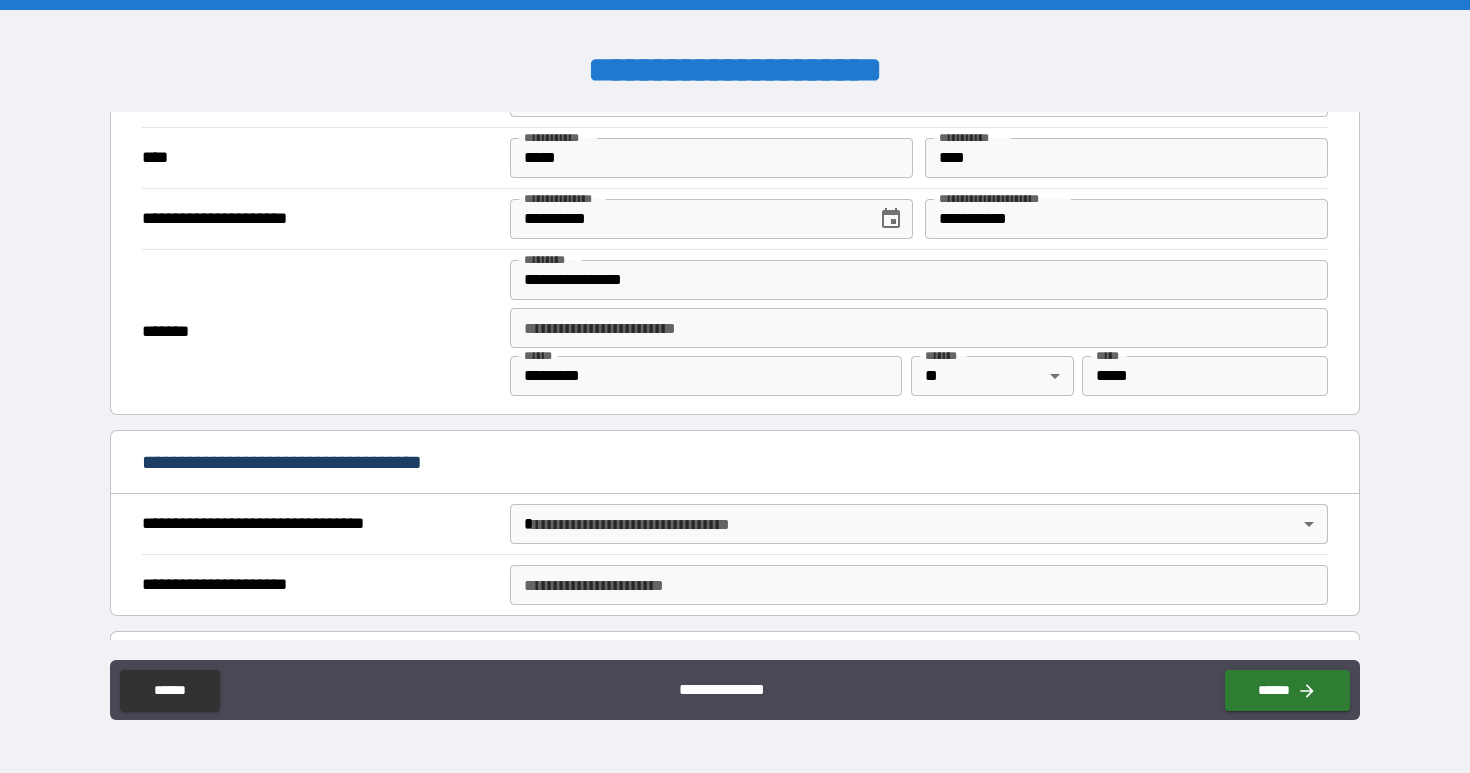 scroll, scrollTop: 836, scrollLeft: 0, axis: vertical 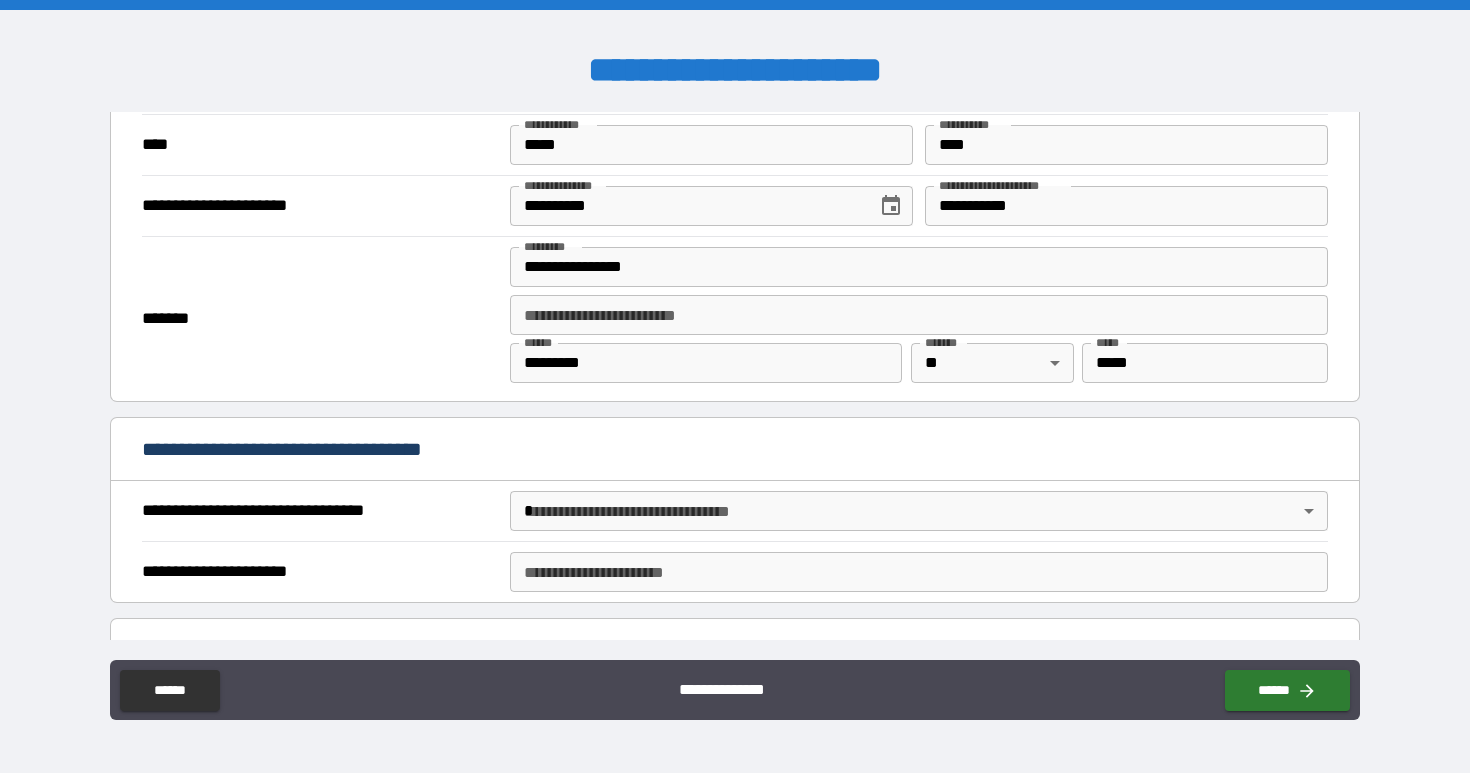 click on "**********" at bounding box center (735, 386) 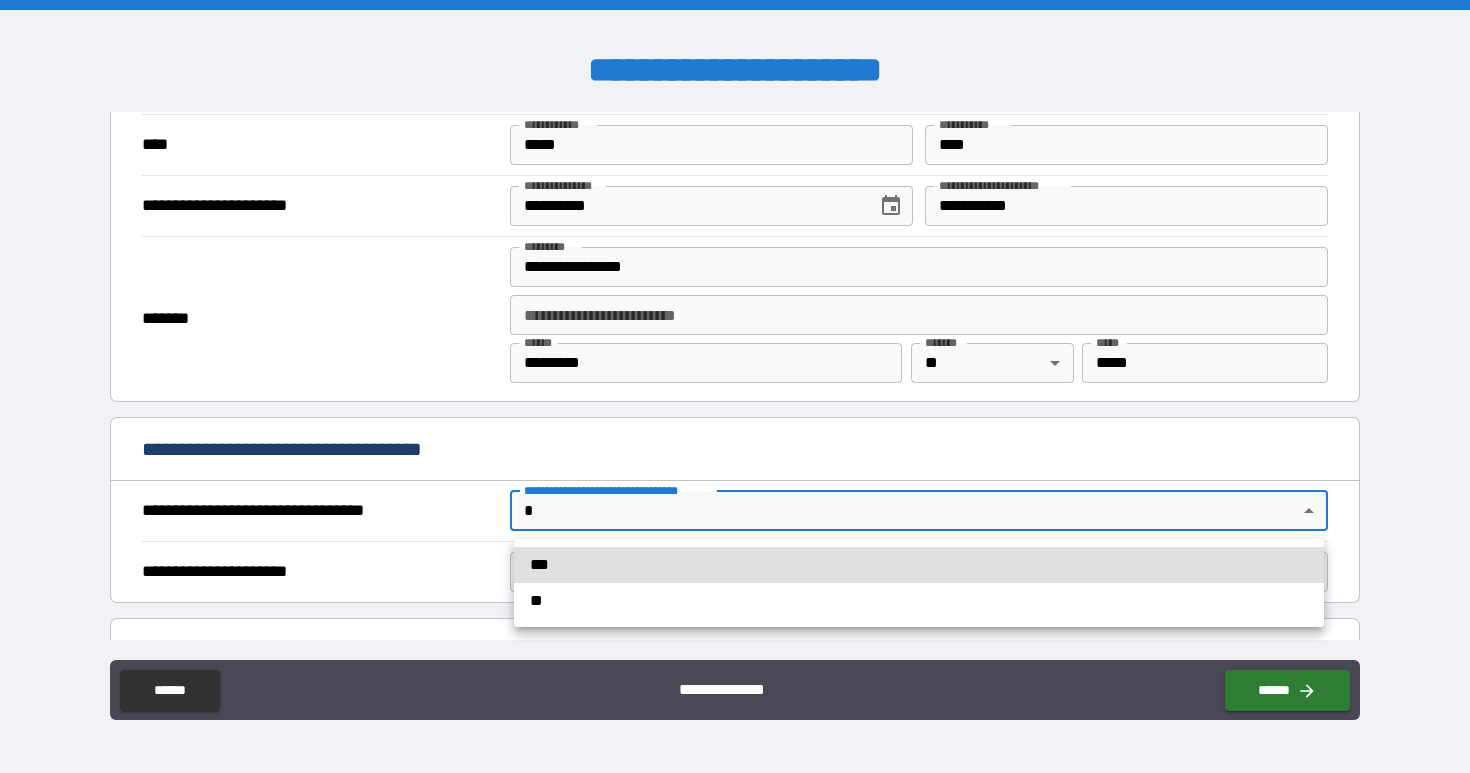 click on "**" at bounding box center [919, 601] 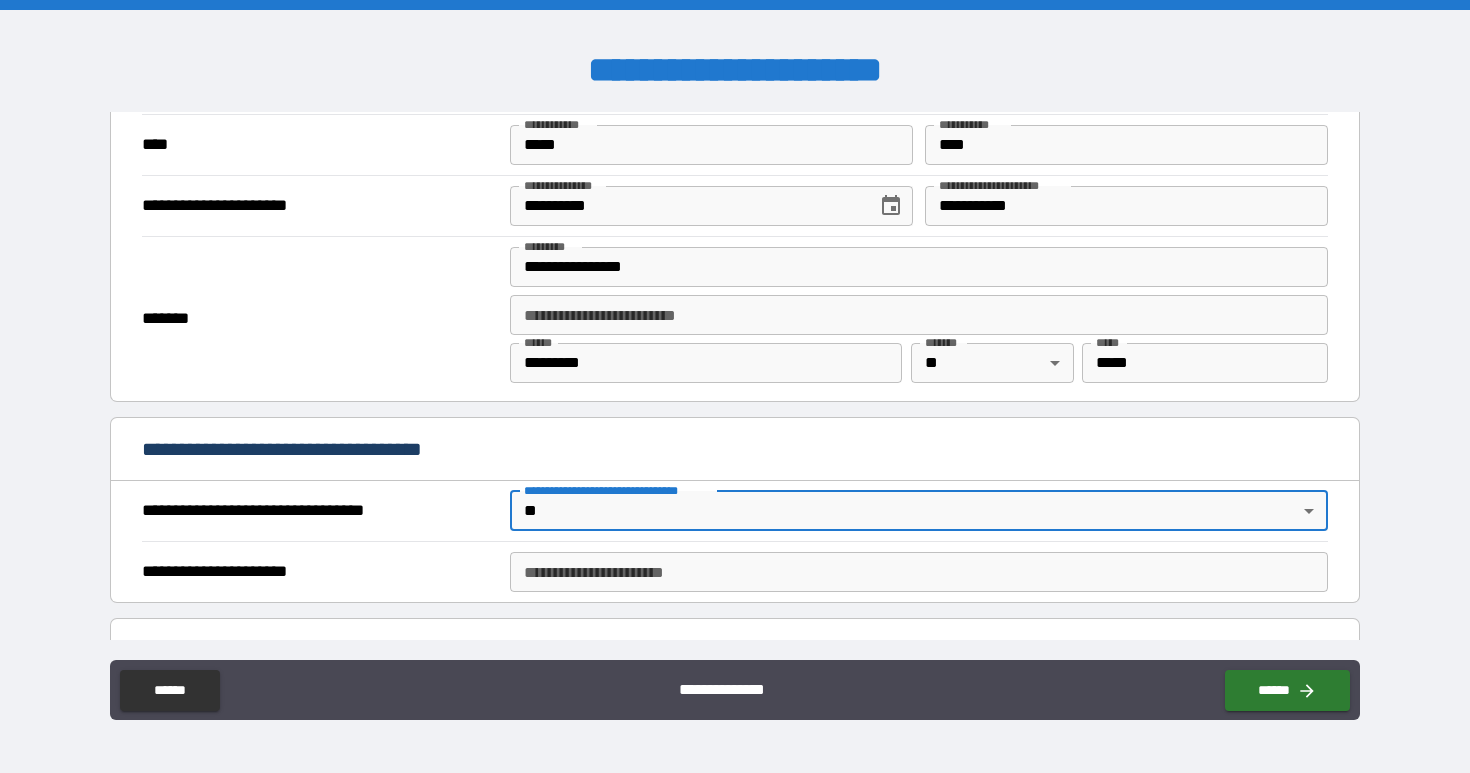 click on "**********" at bounding box center (919, 572) 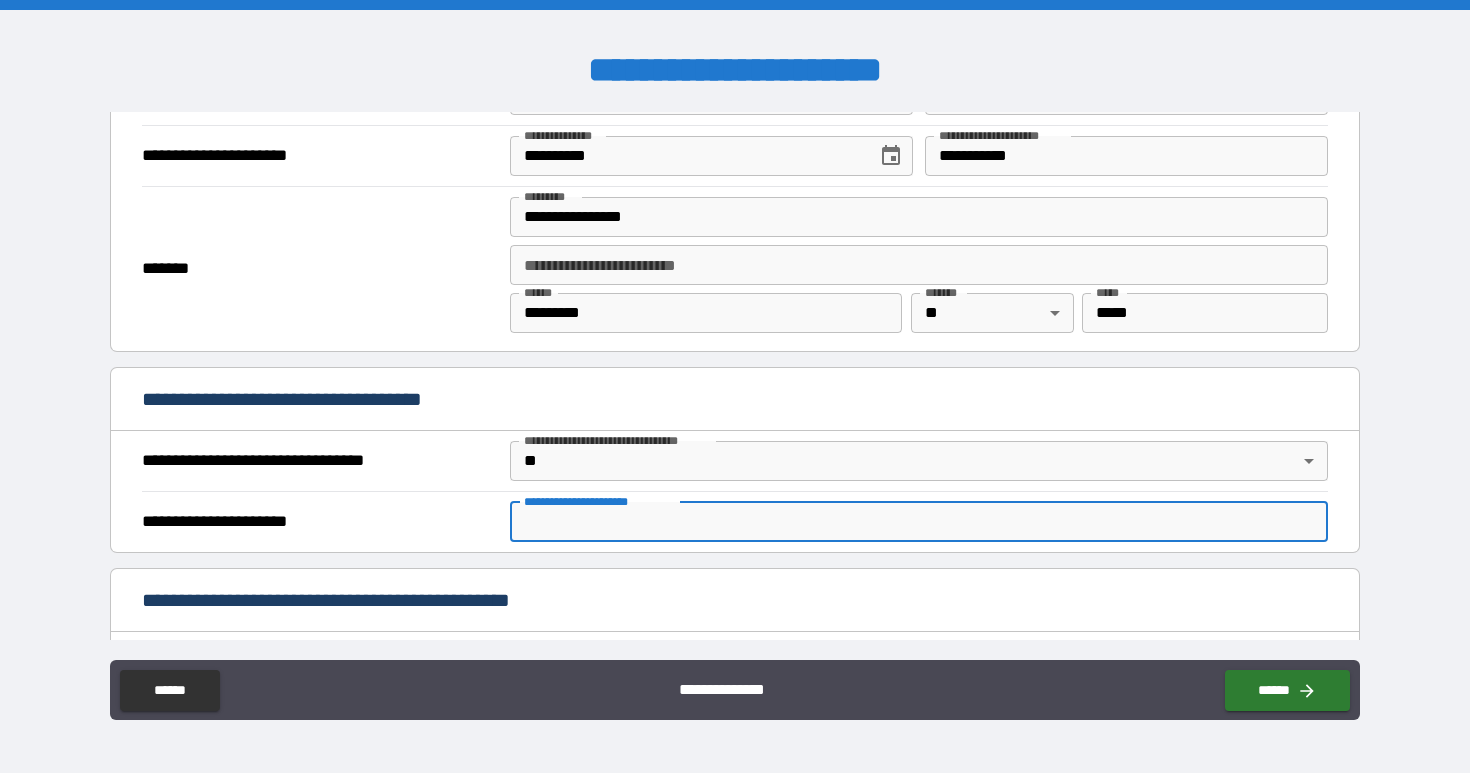 scroll, scrollTop: 887, scrollLeft: 0, axis: vertical 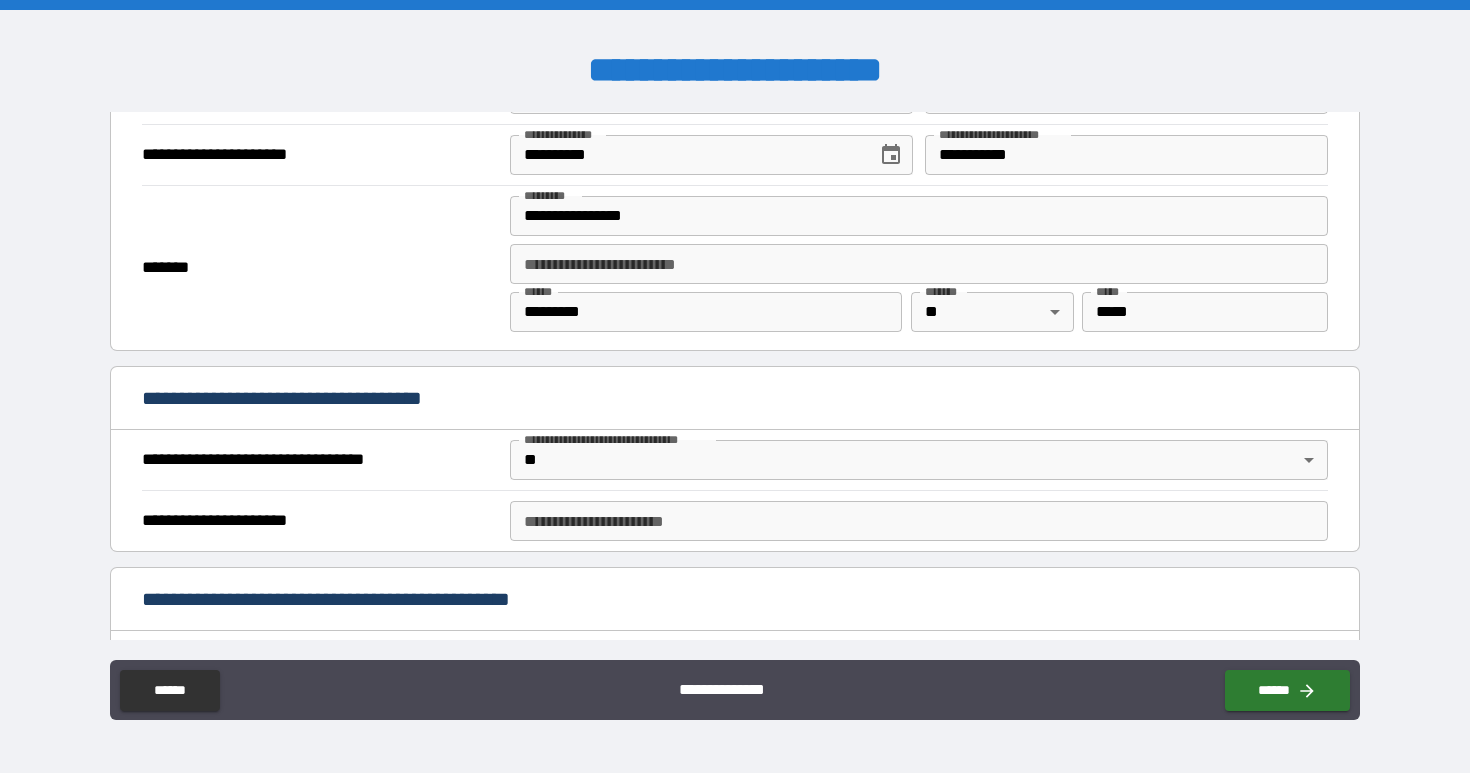 click on "**********" at bounding box center (318, 521) 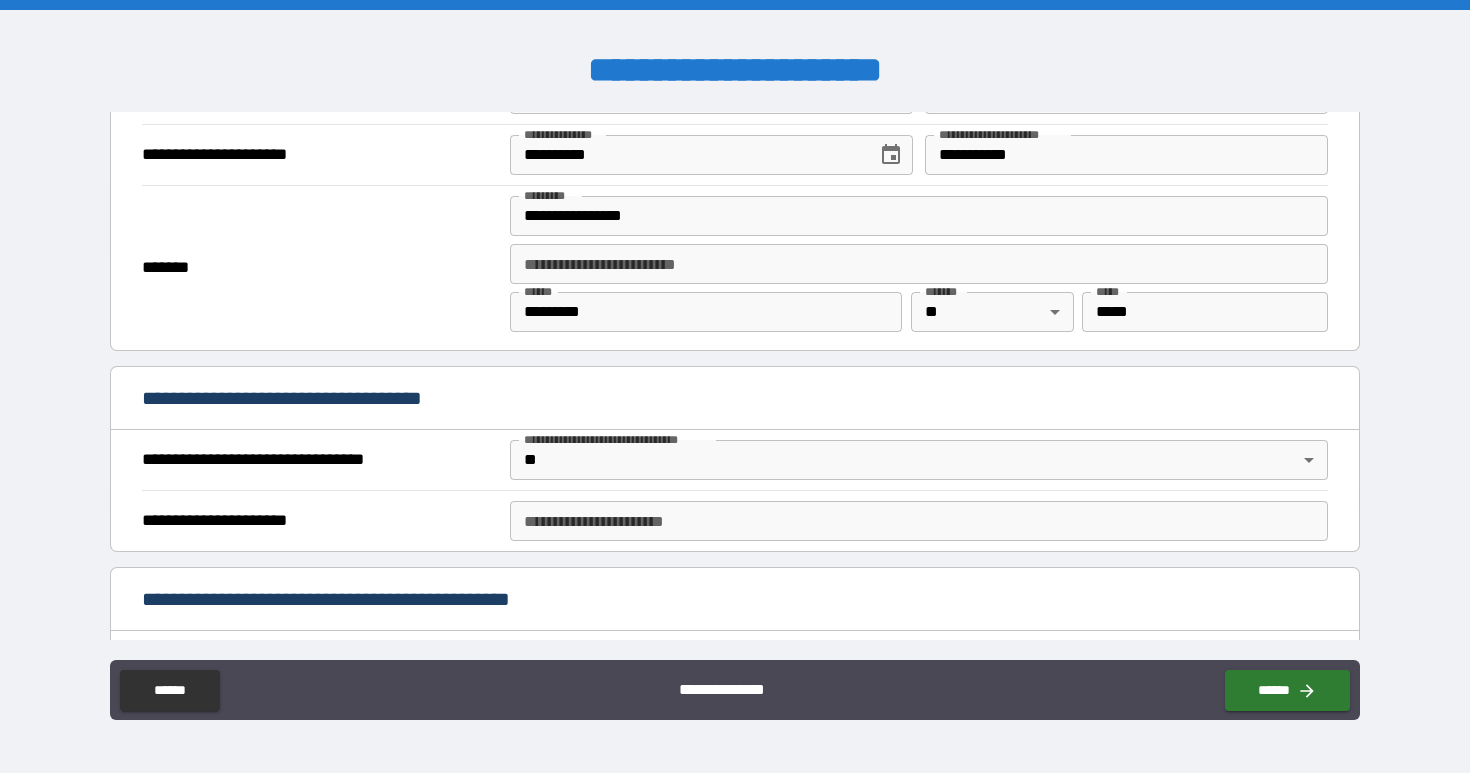 click on "**********" at bounding box center [919, 521] 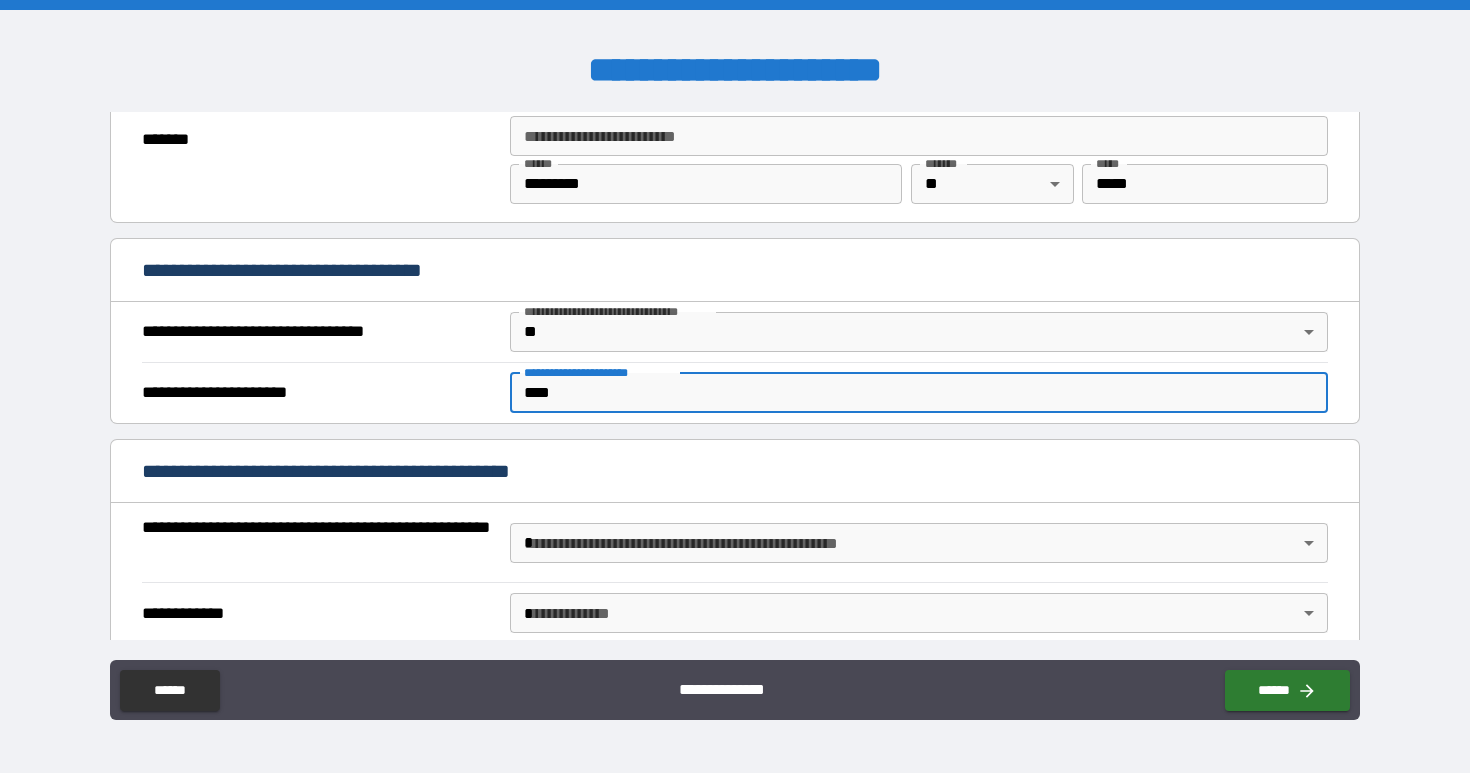 scroll, scrollTop: 1044, scrollLeft: 0, axis: vertical 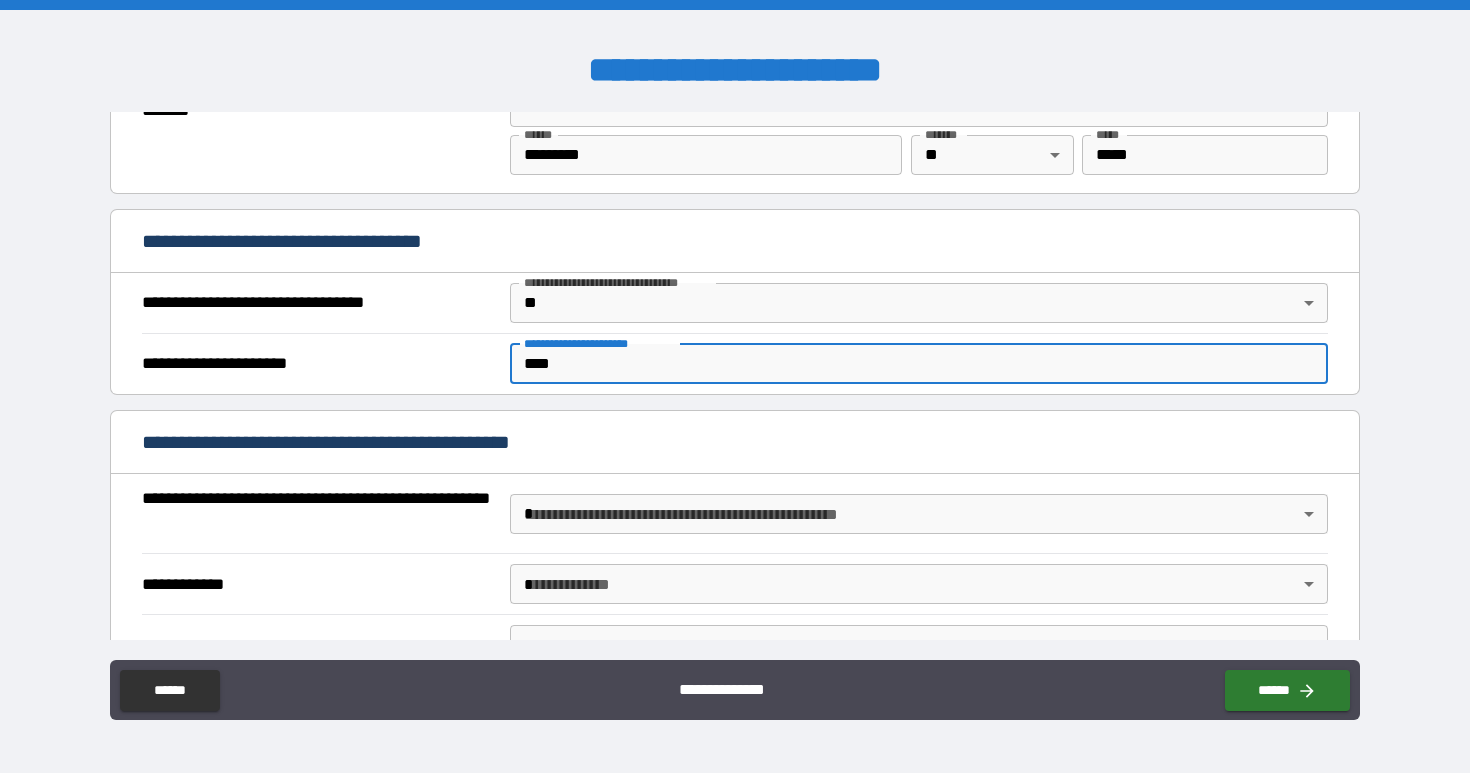 type on "****" 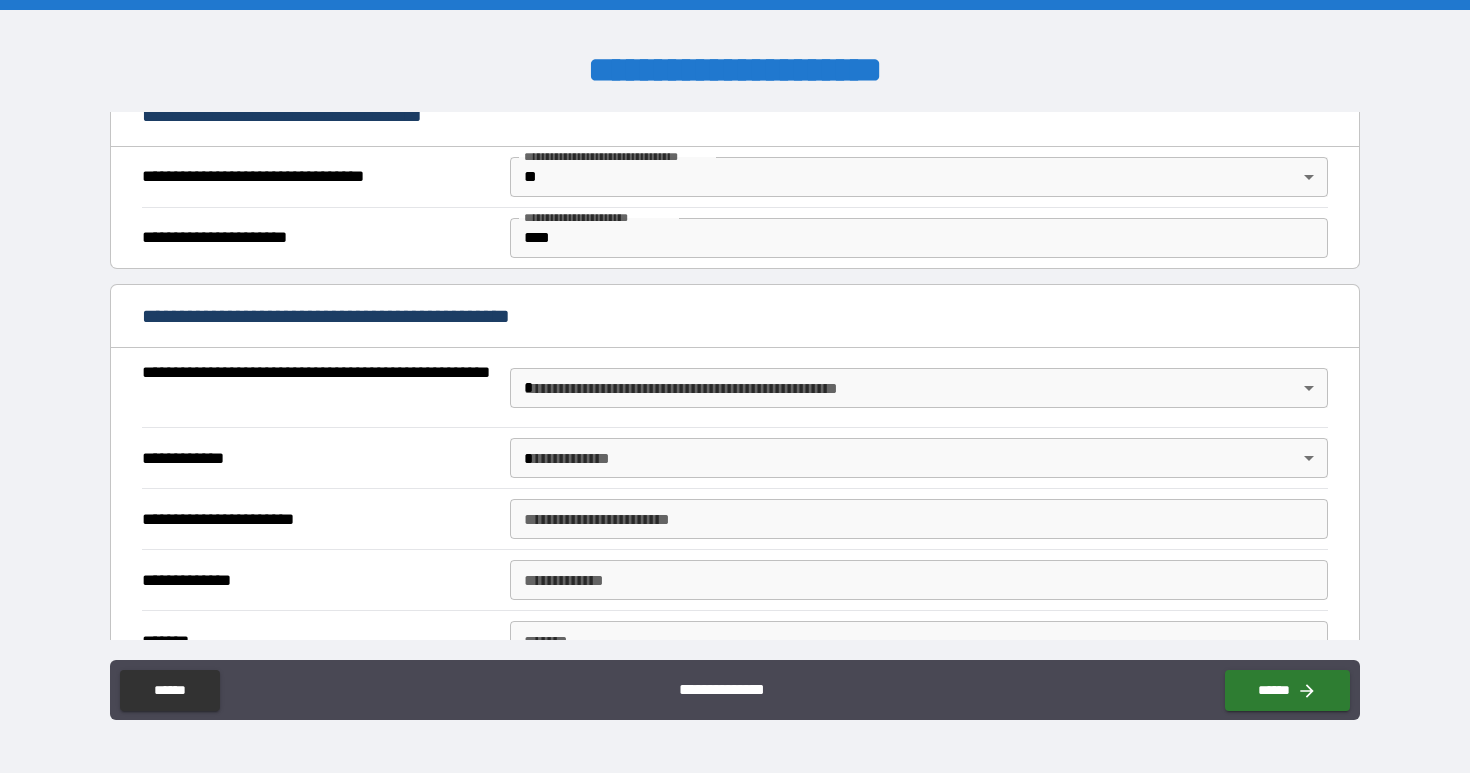 scroll, scrollTop: 1176, scrollLeft: 0, axis: vertical 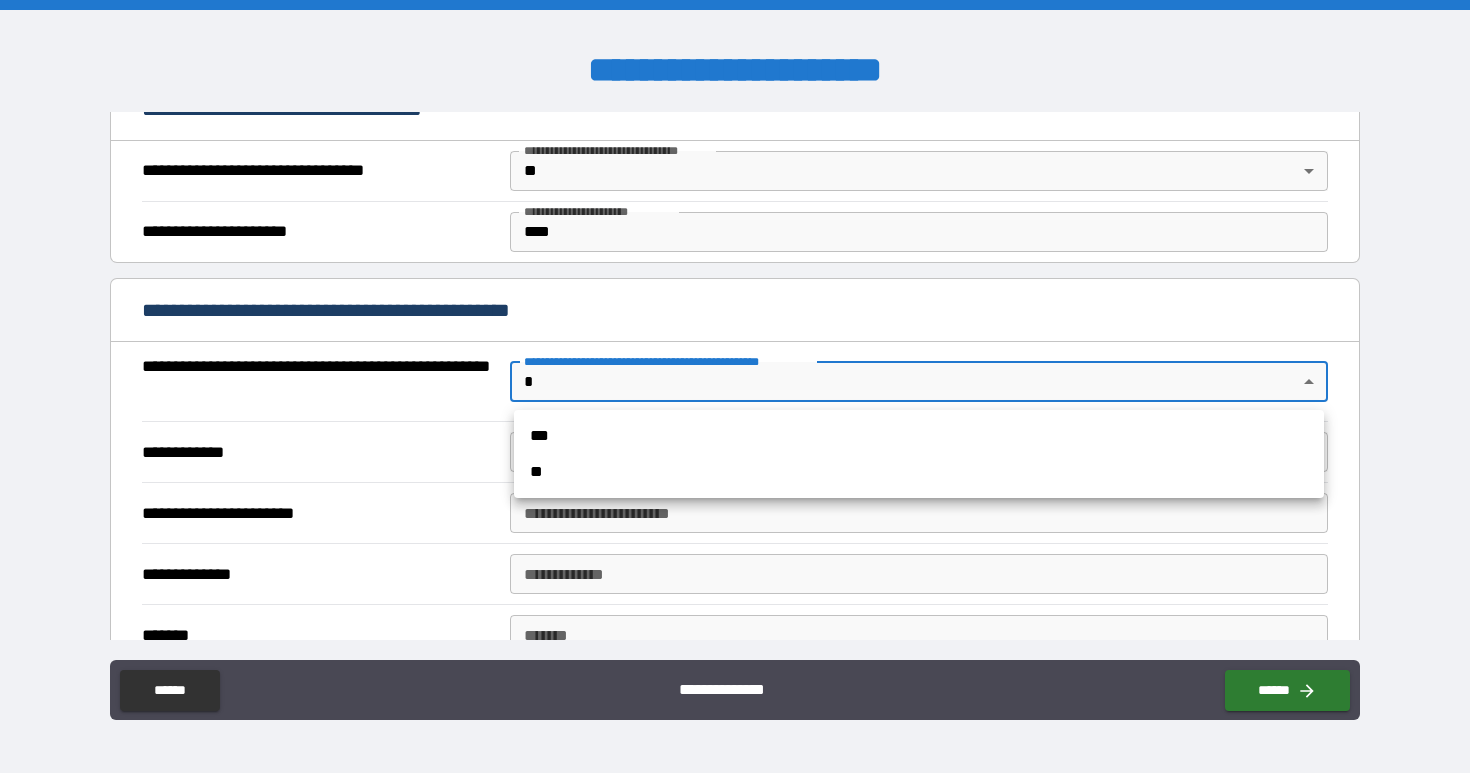 click on "**********" at bounding box center [735, 386] 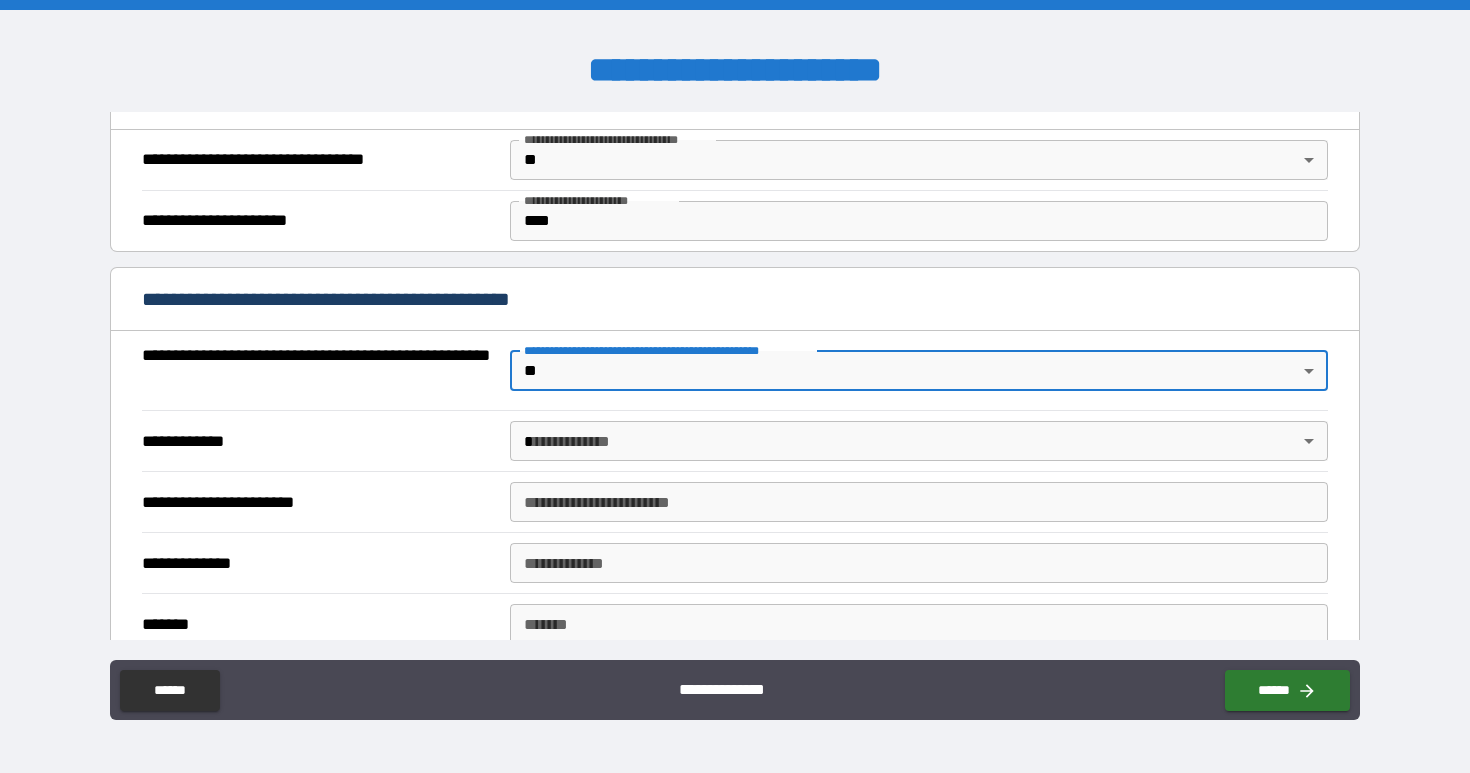 scroll, scrollTop: 1199, scrollLeft: 0, axis: vertical 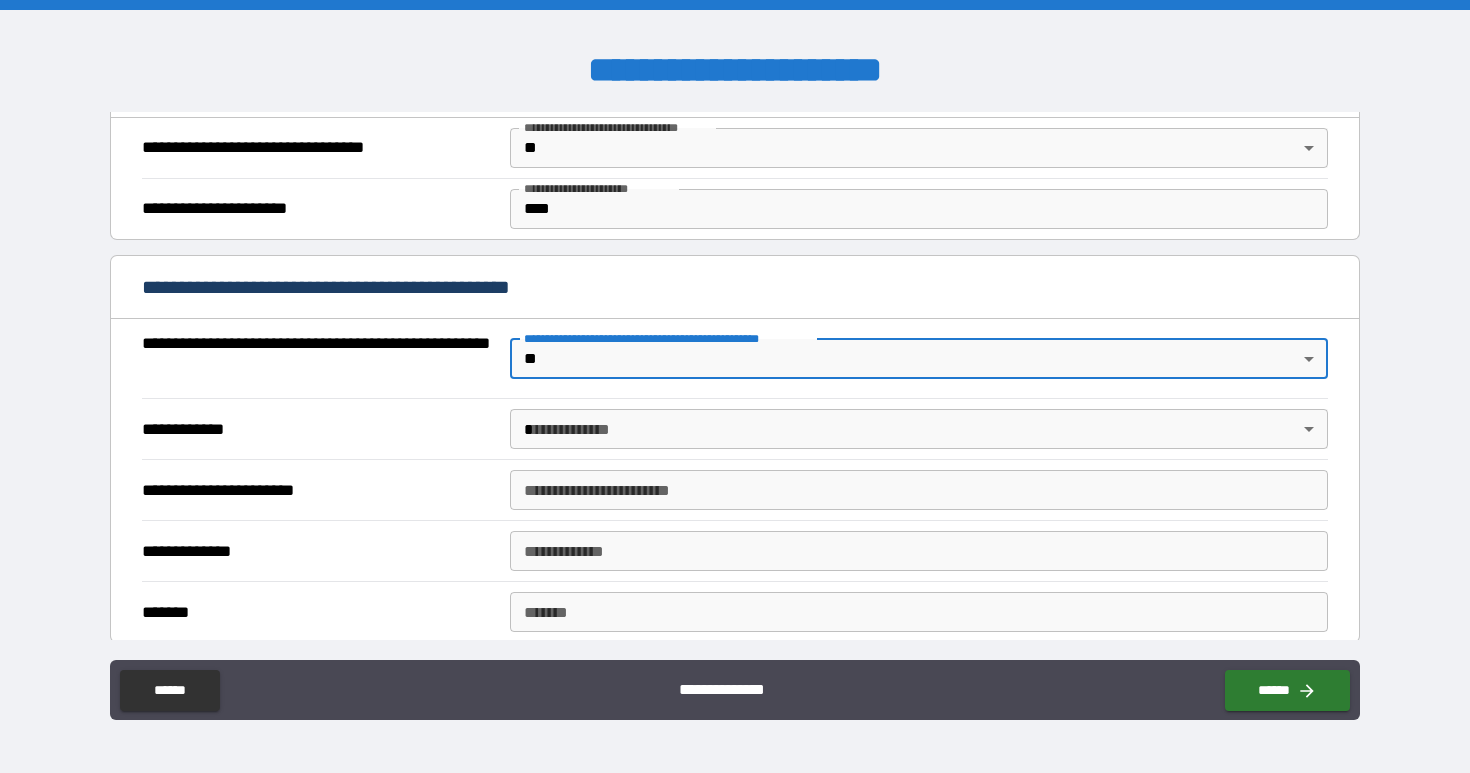 click on "**********" at bounding box center [735, 386] 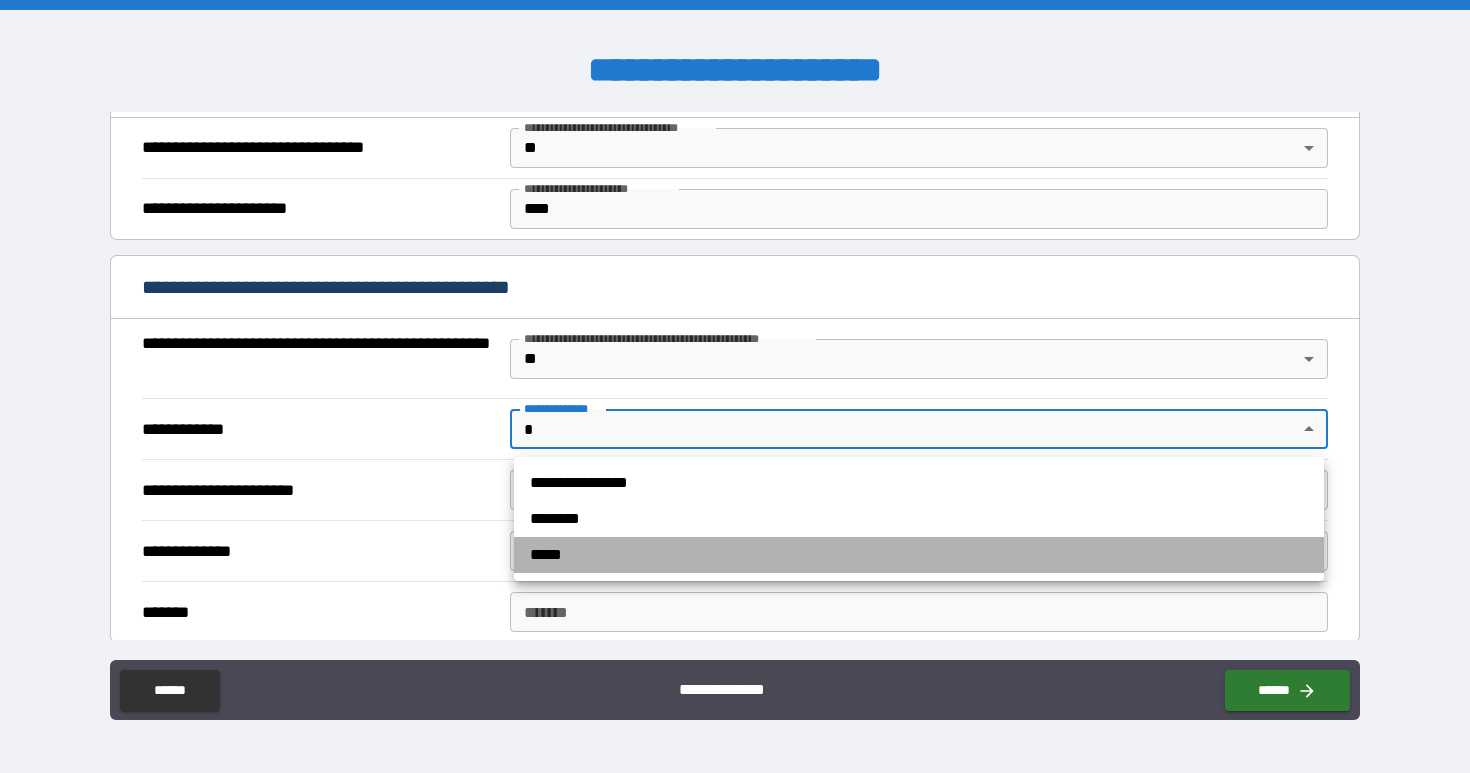 click on "*****" at bounding box center (919, 555) 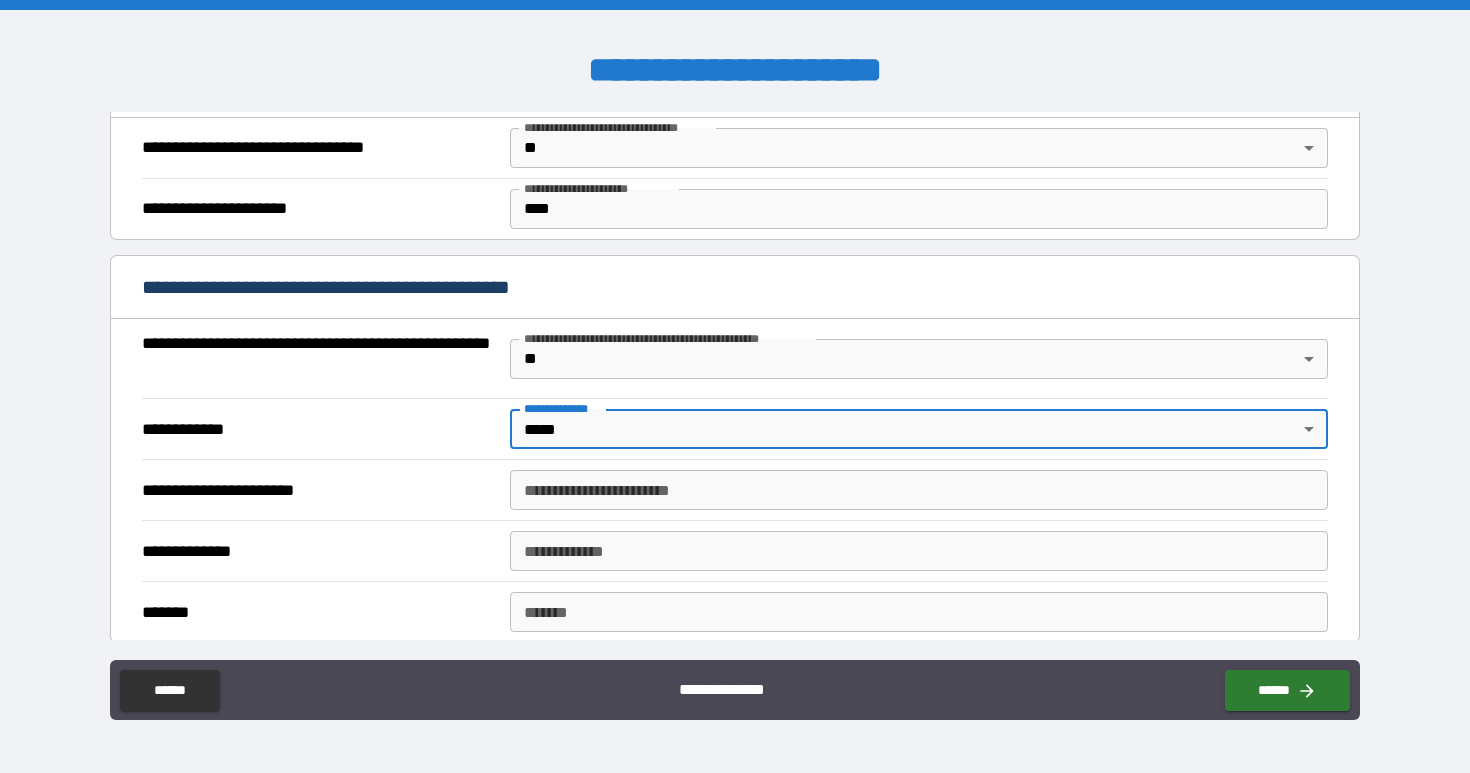 click on "**********" at bounding box center (919, 490) 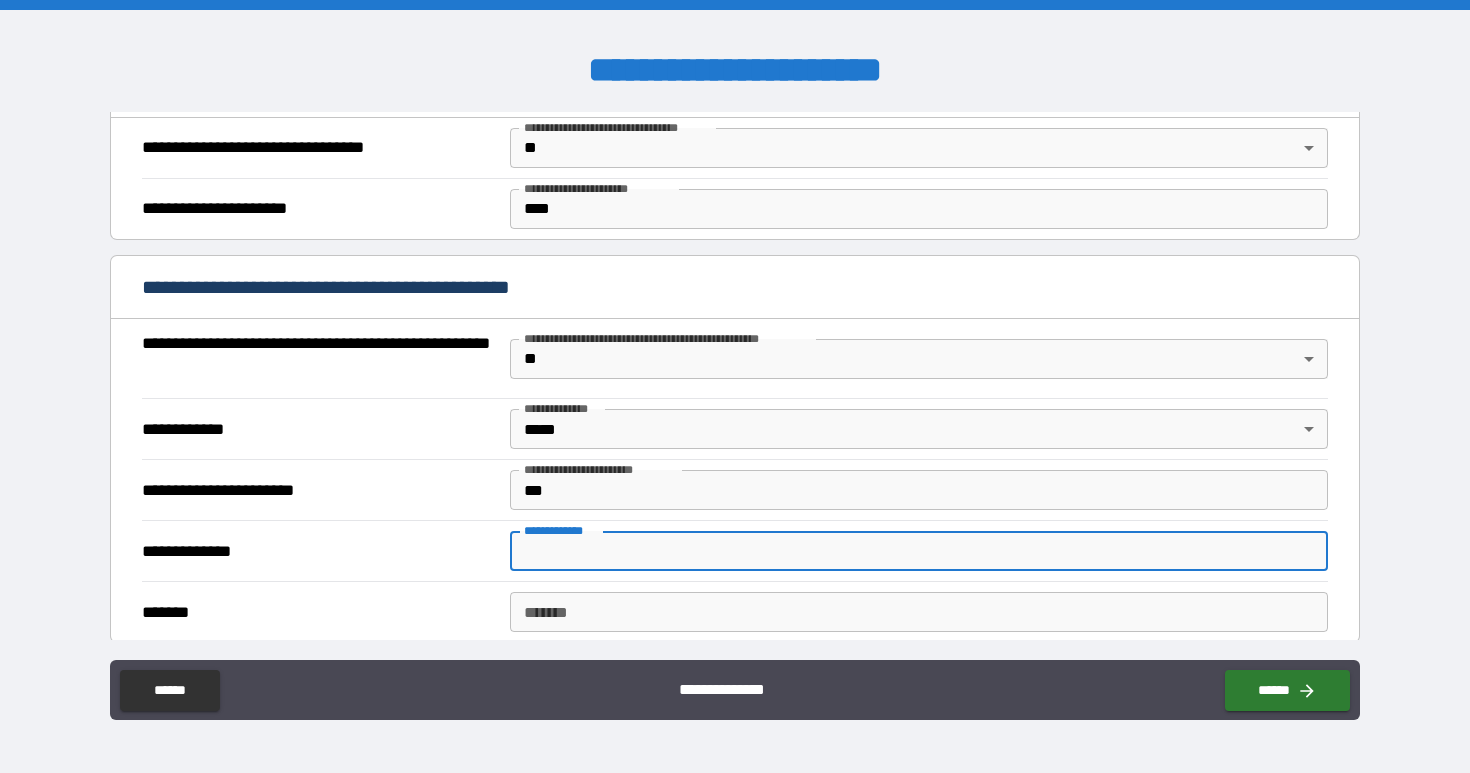 click on "**********" at bounding box center [919, 551] 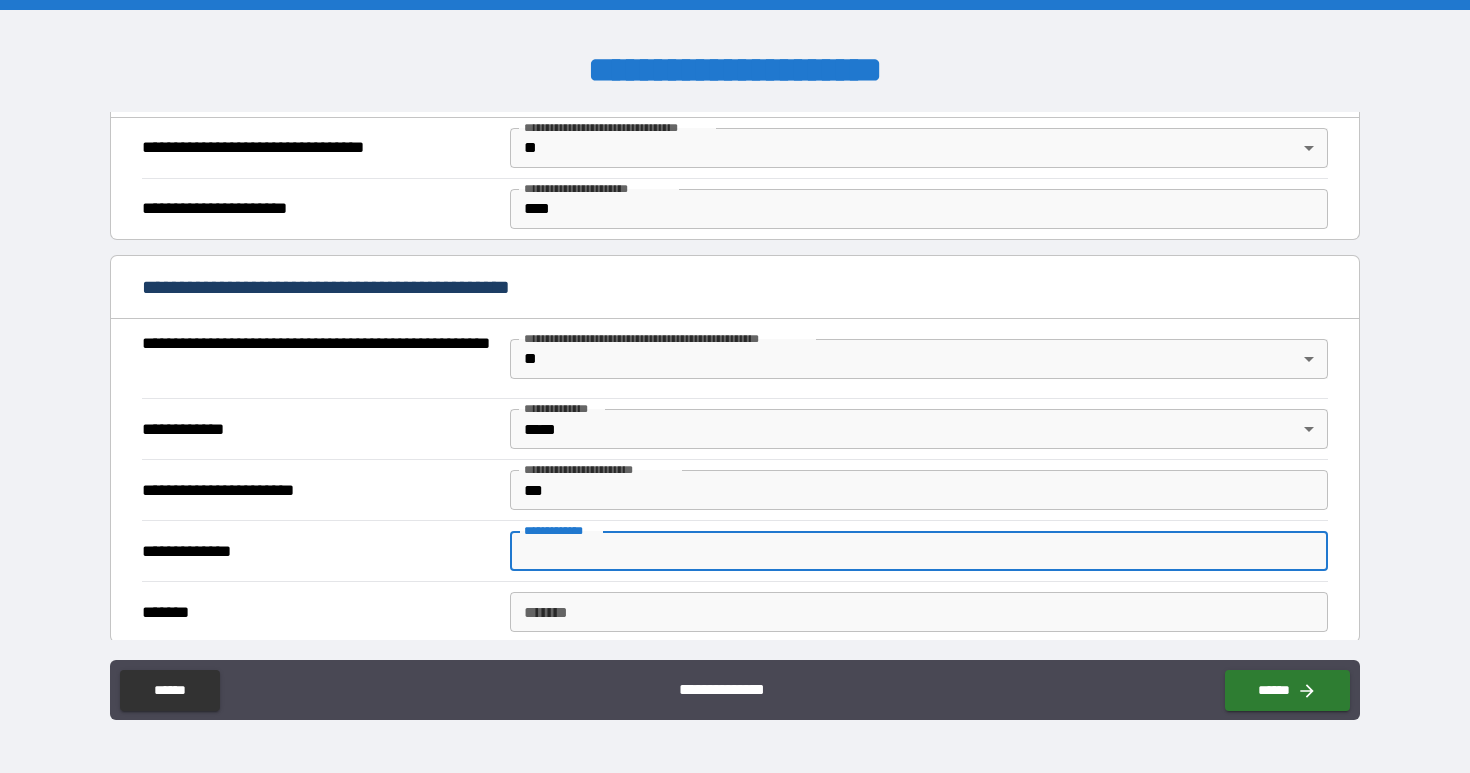 click on "*******" at bounding box center (320, 612) 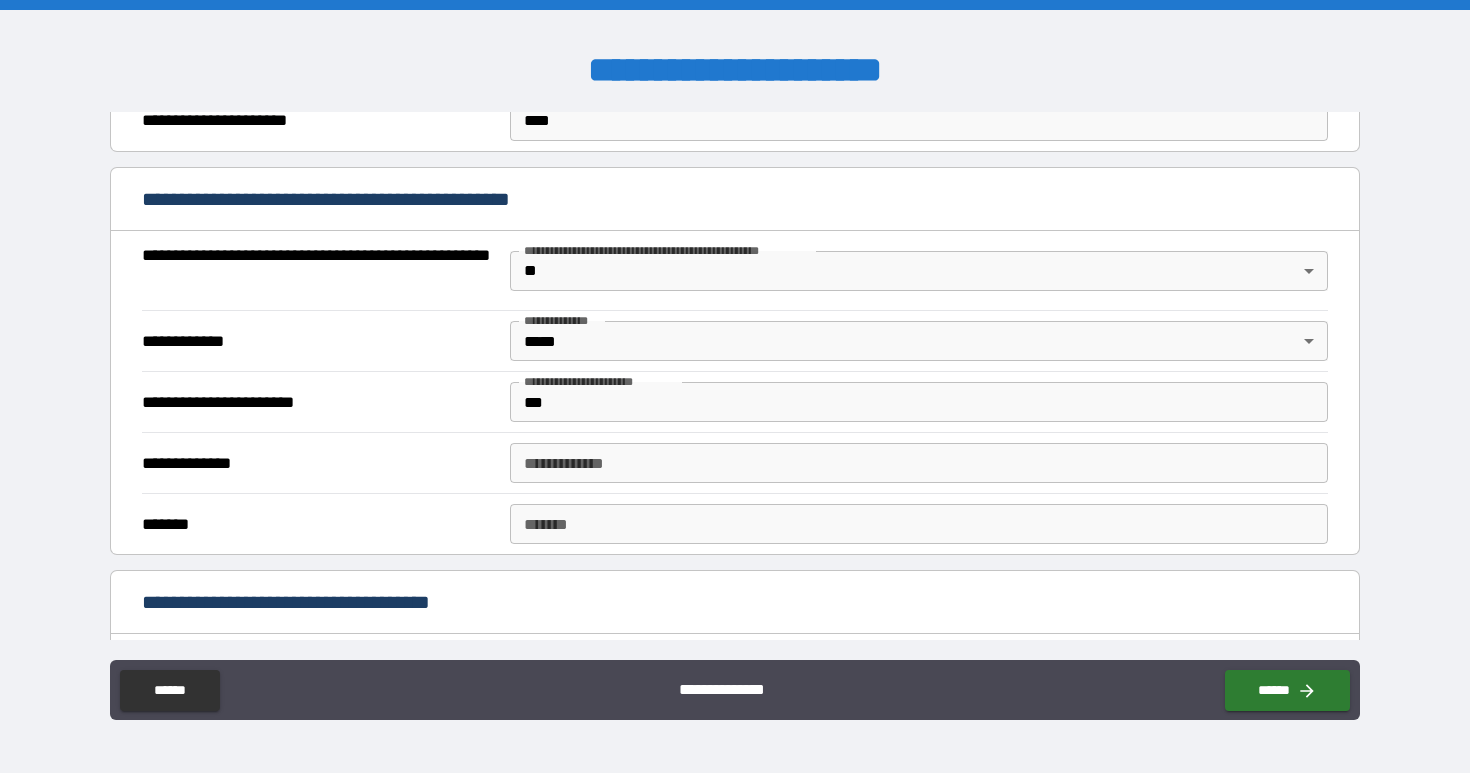 scroll, scrollTop: 1292, scrollLeft: 0, axis: vertical 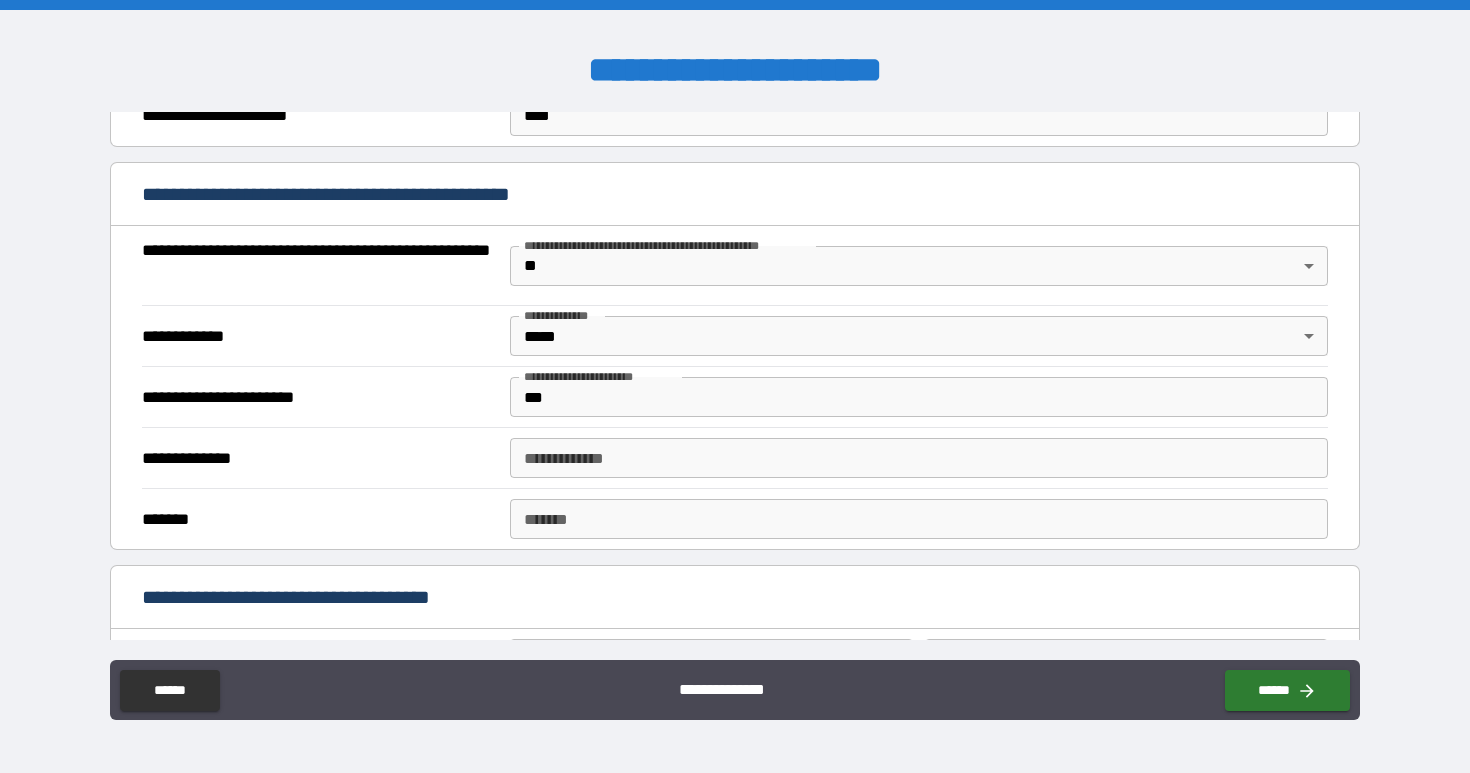 click on "***" at bounding box center [919, 397] 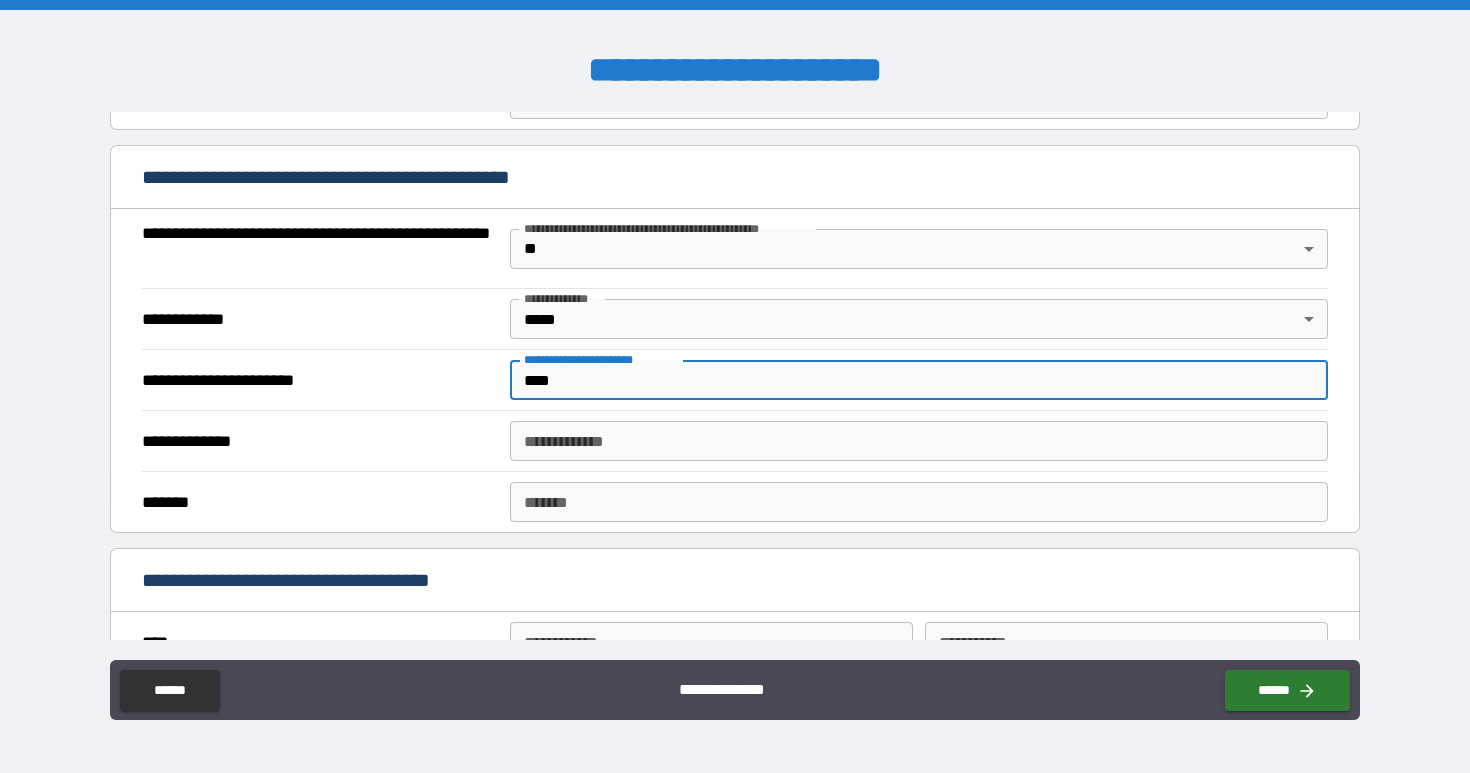 type on "****" 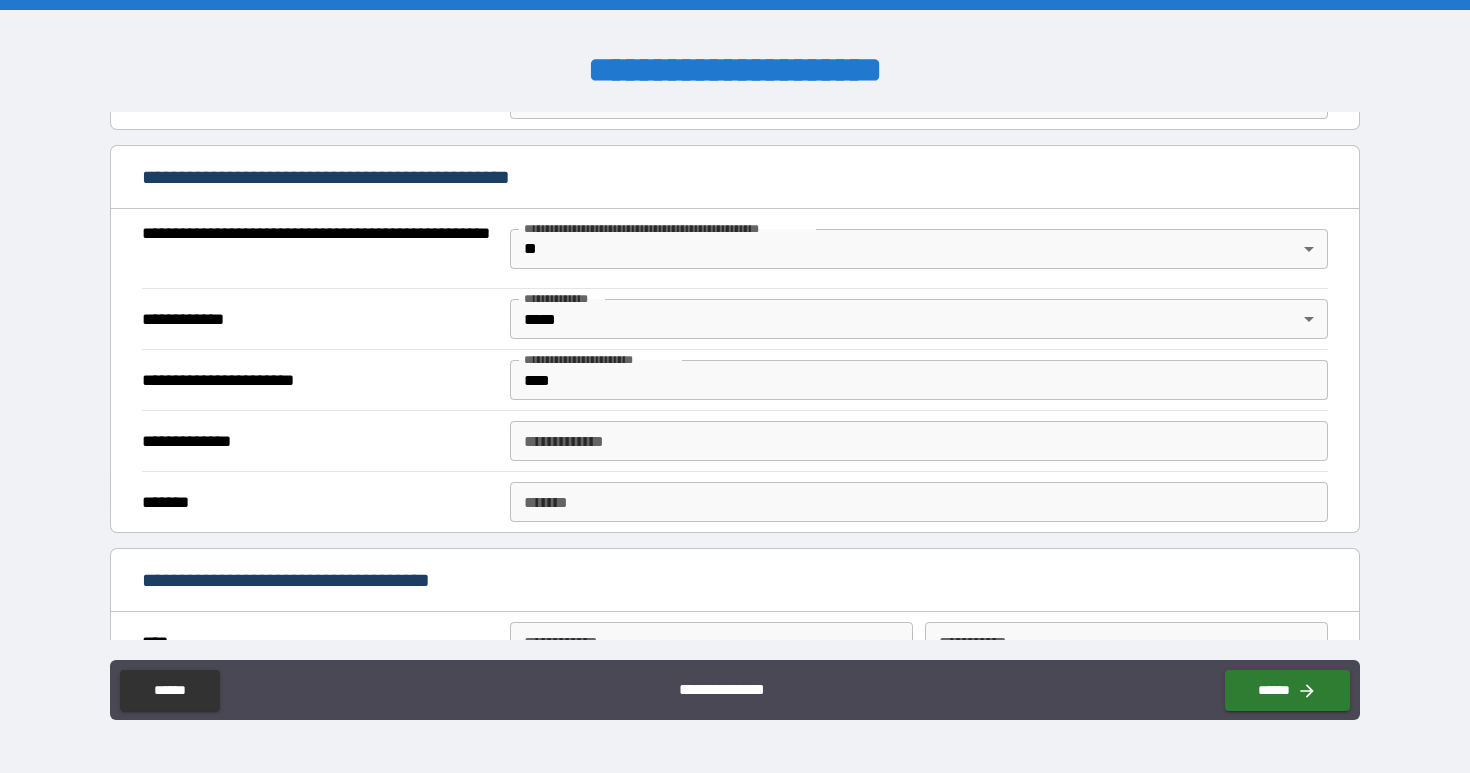 click on "**********" at bounding box center [320, 380] 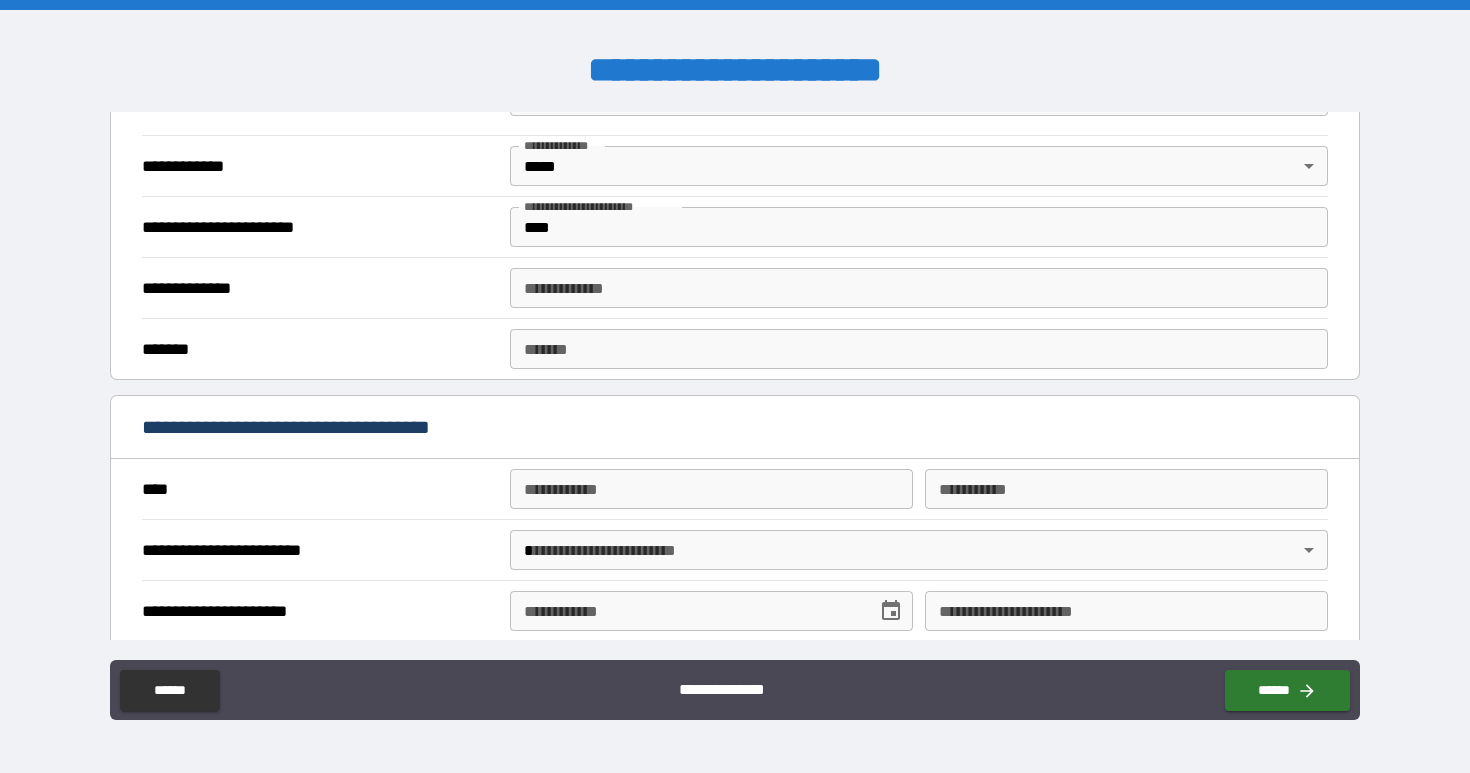 scroll, scrollTop: 1542, scrollLeft: 0, axis: vertical 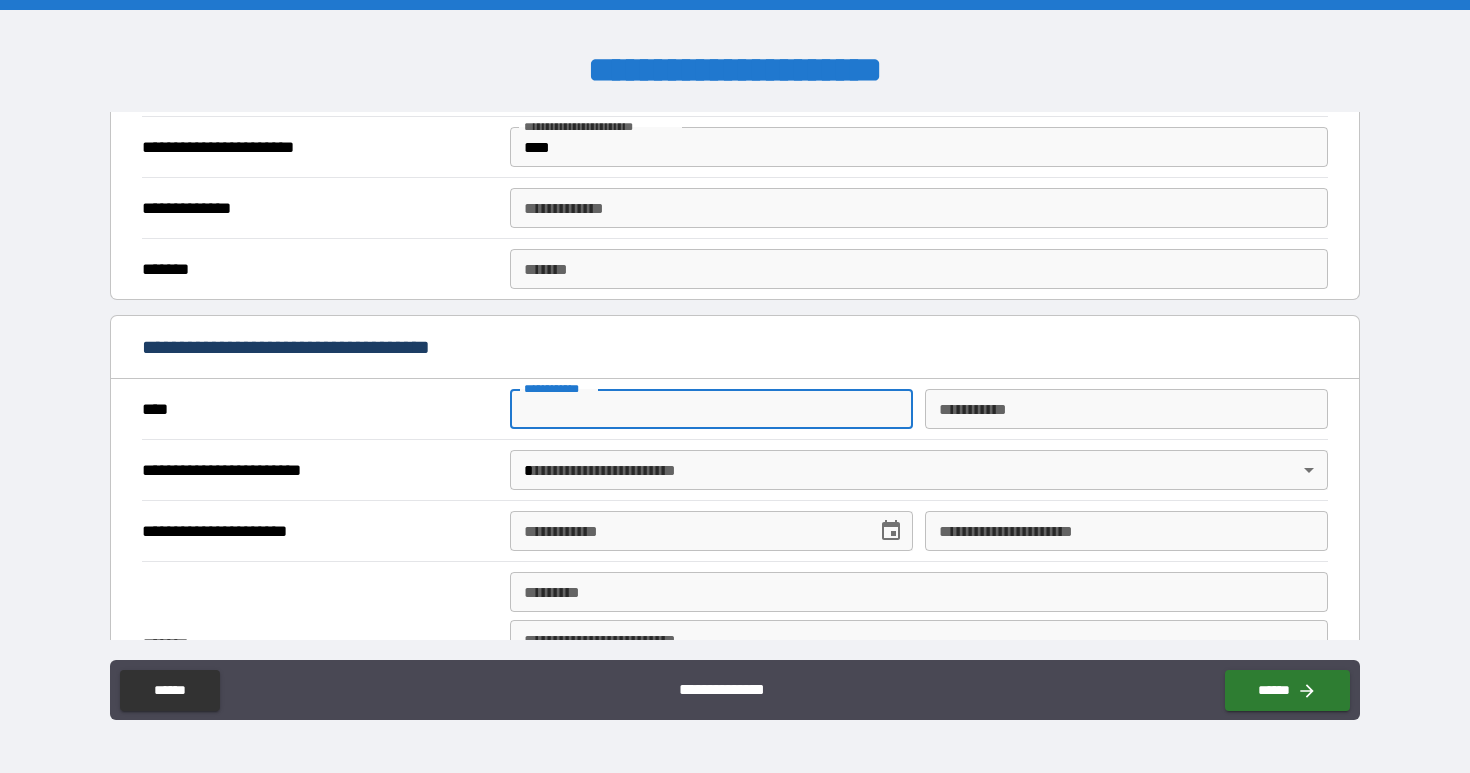 click on "**********" at bounding box center [711, 409] 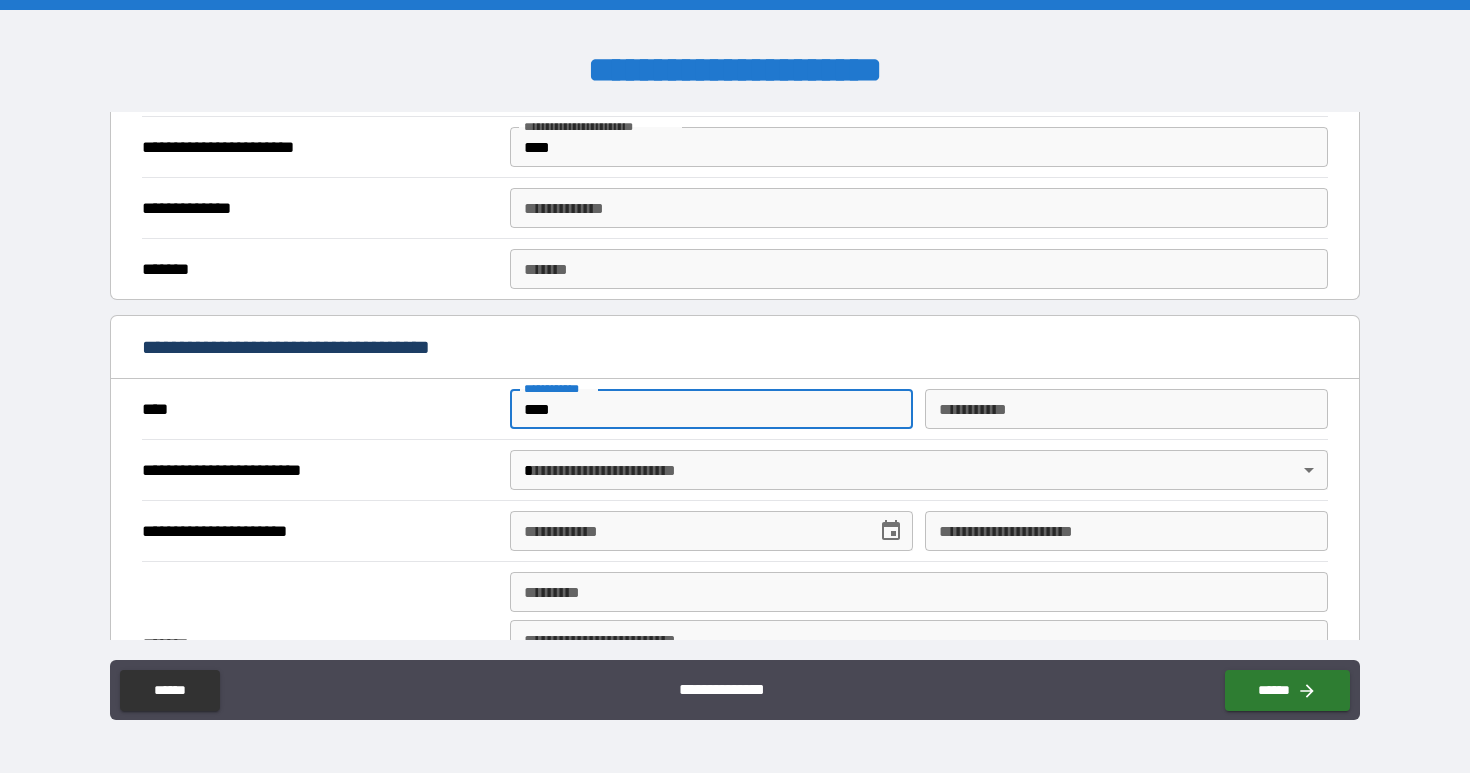 type on "****" 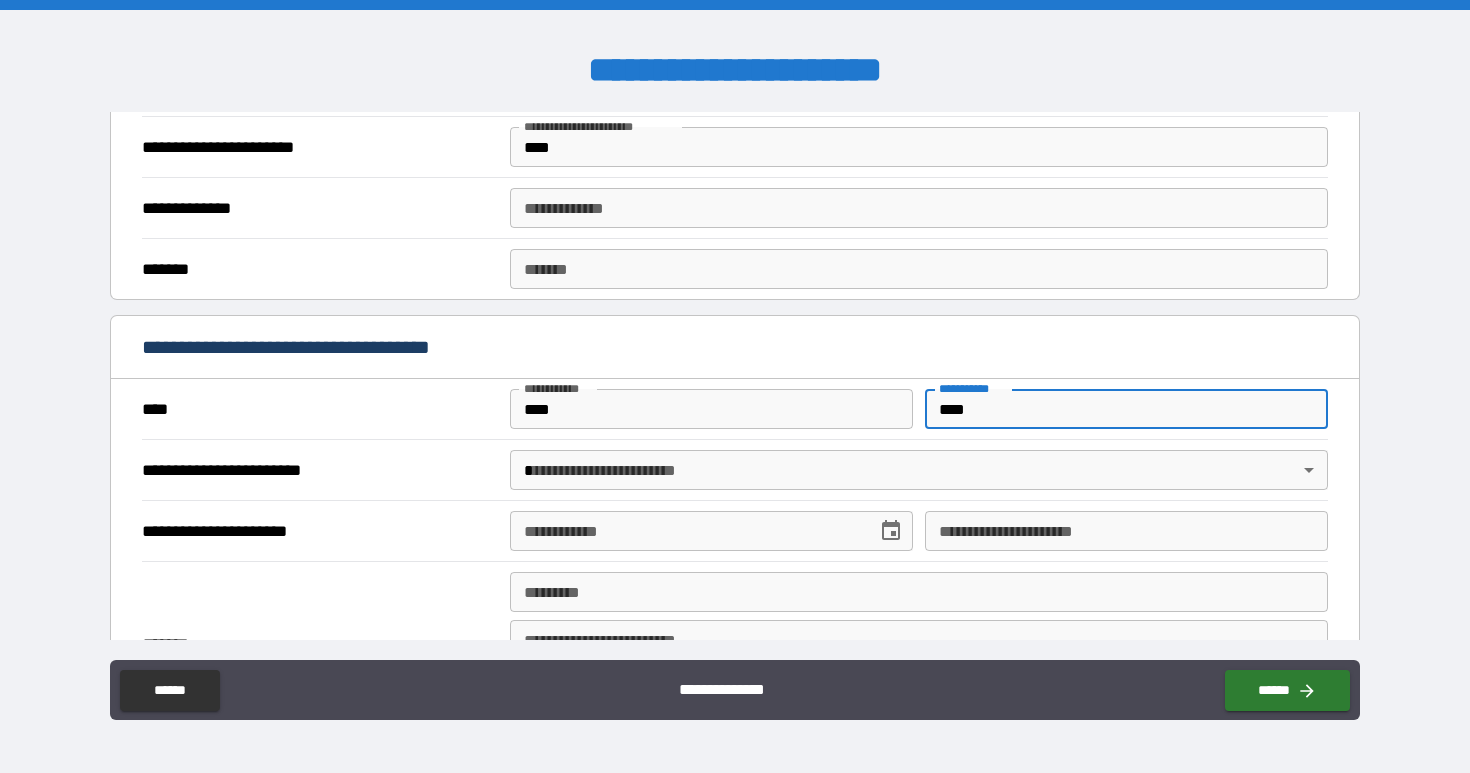 type on "****" 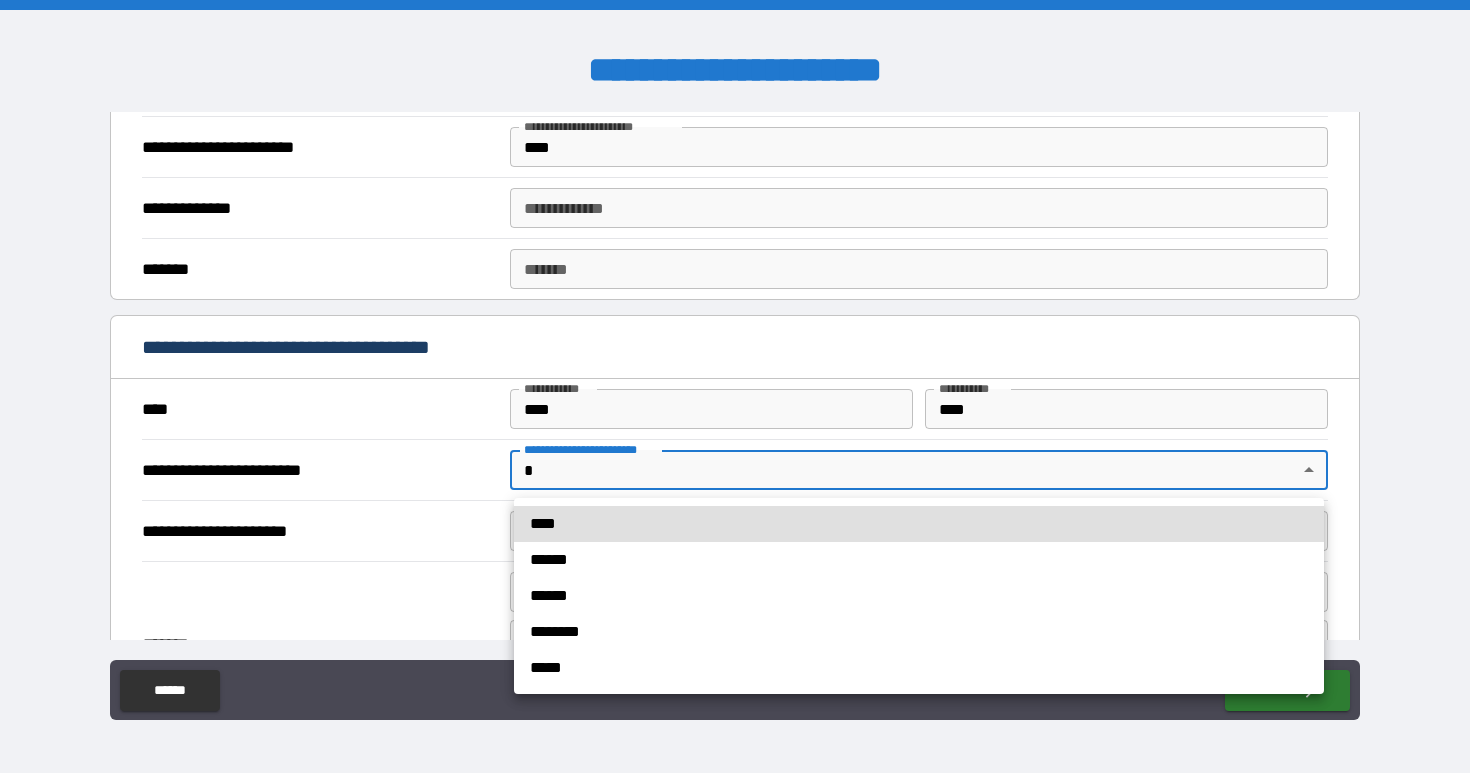 click on "****" at bounding box center [919, 524] 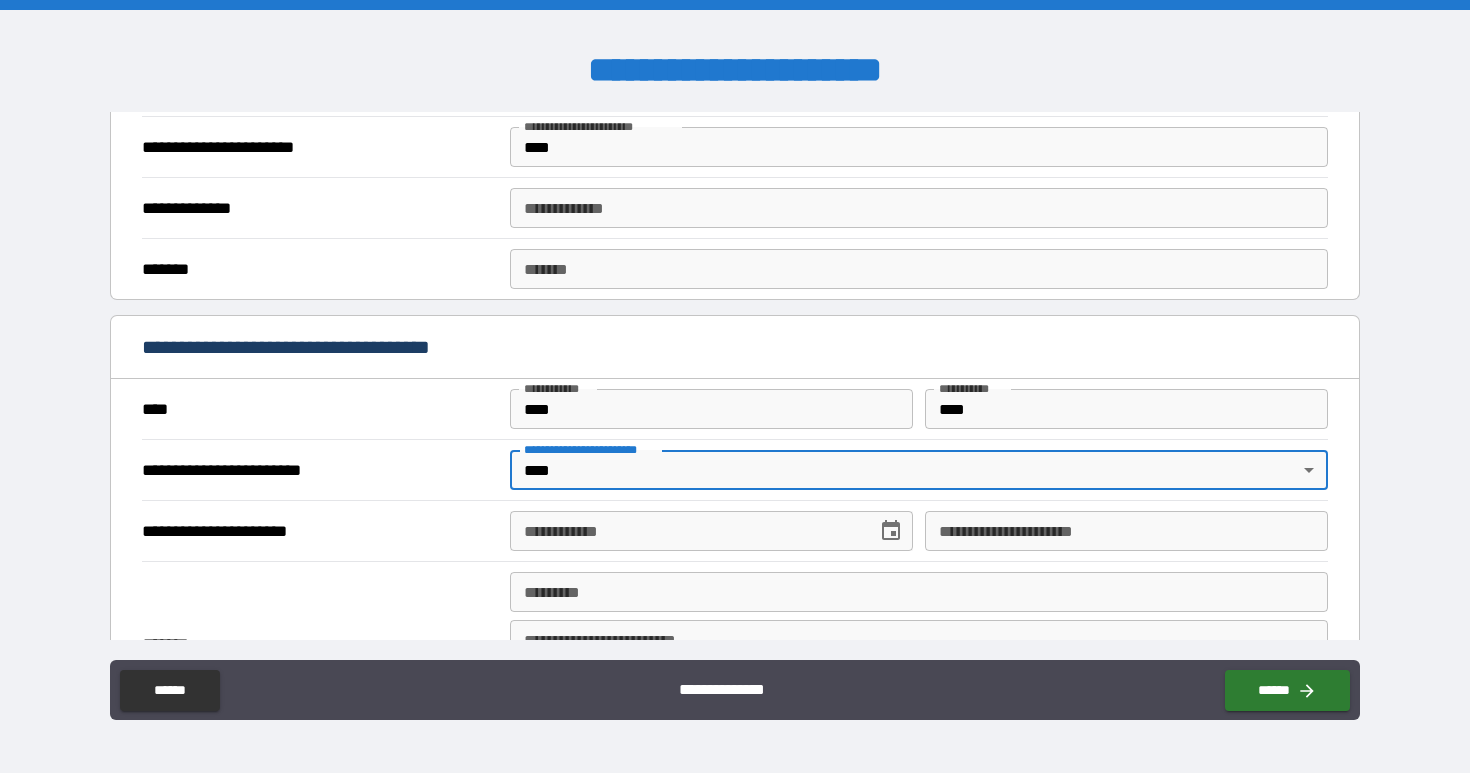 click on "****" at bounding box center [711, 409] 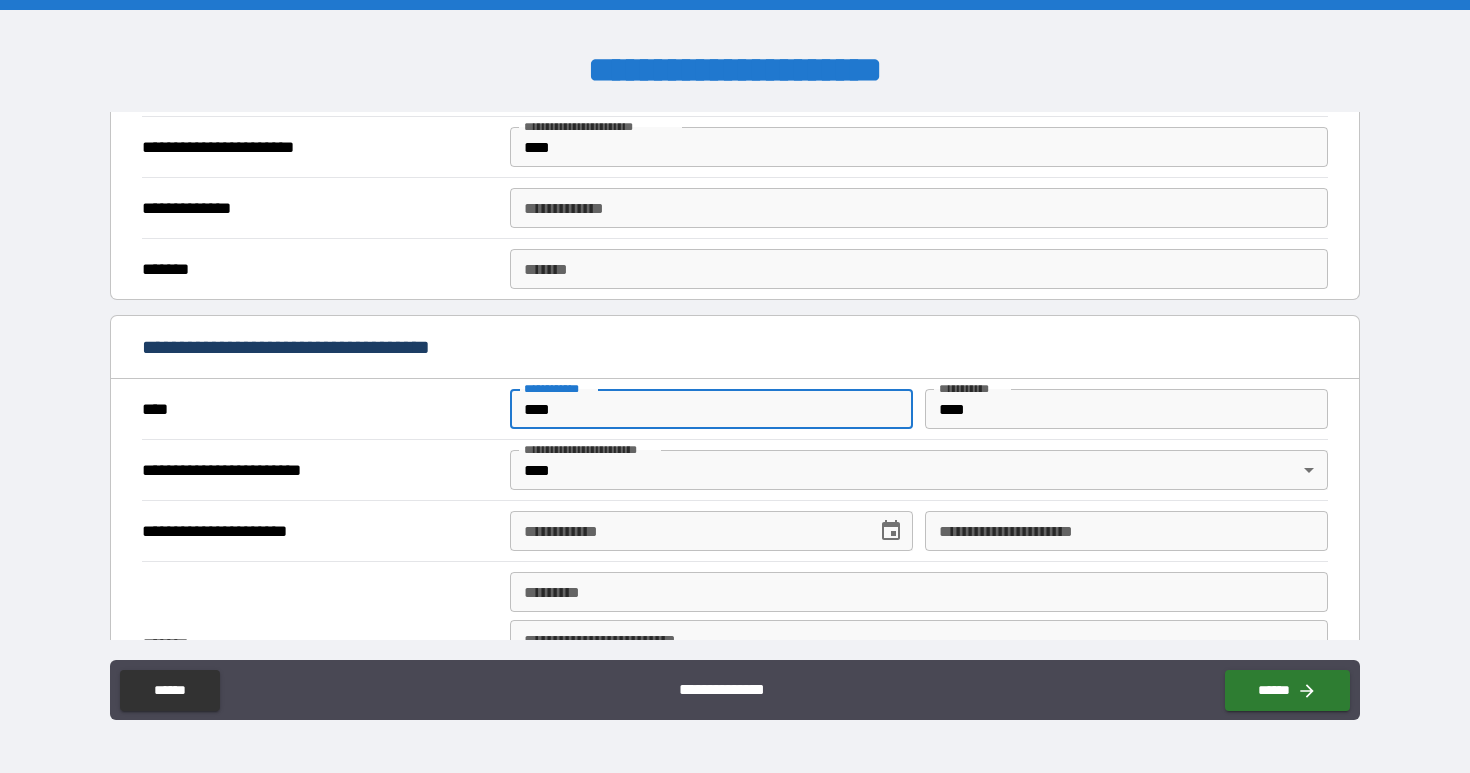 click on "****" at bounding box center (711, 409) 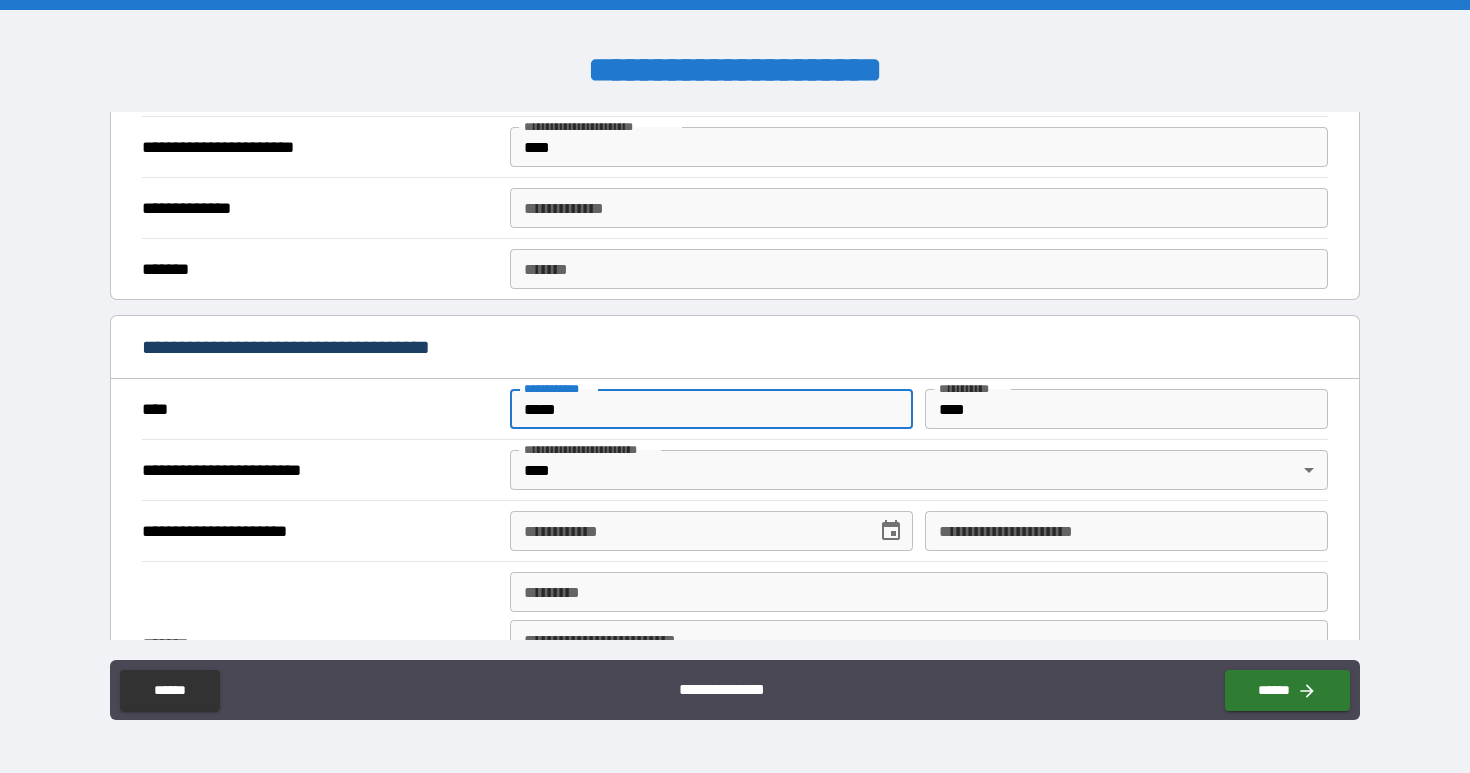 type on "*****" 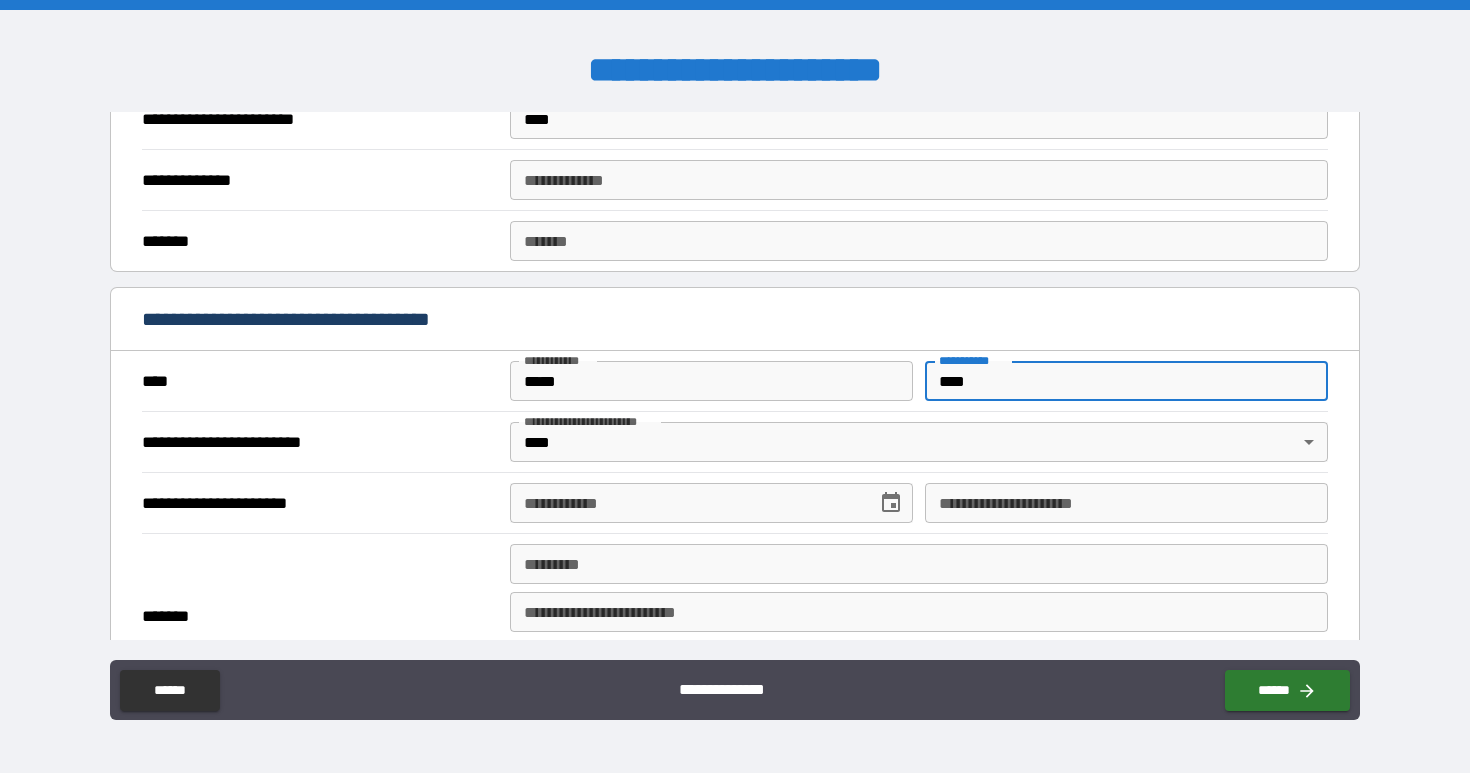 scroll, scrollTop: 1607, scrollLeft: 0, axis: vertical 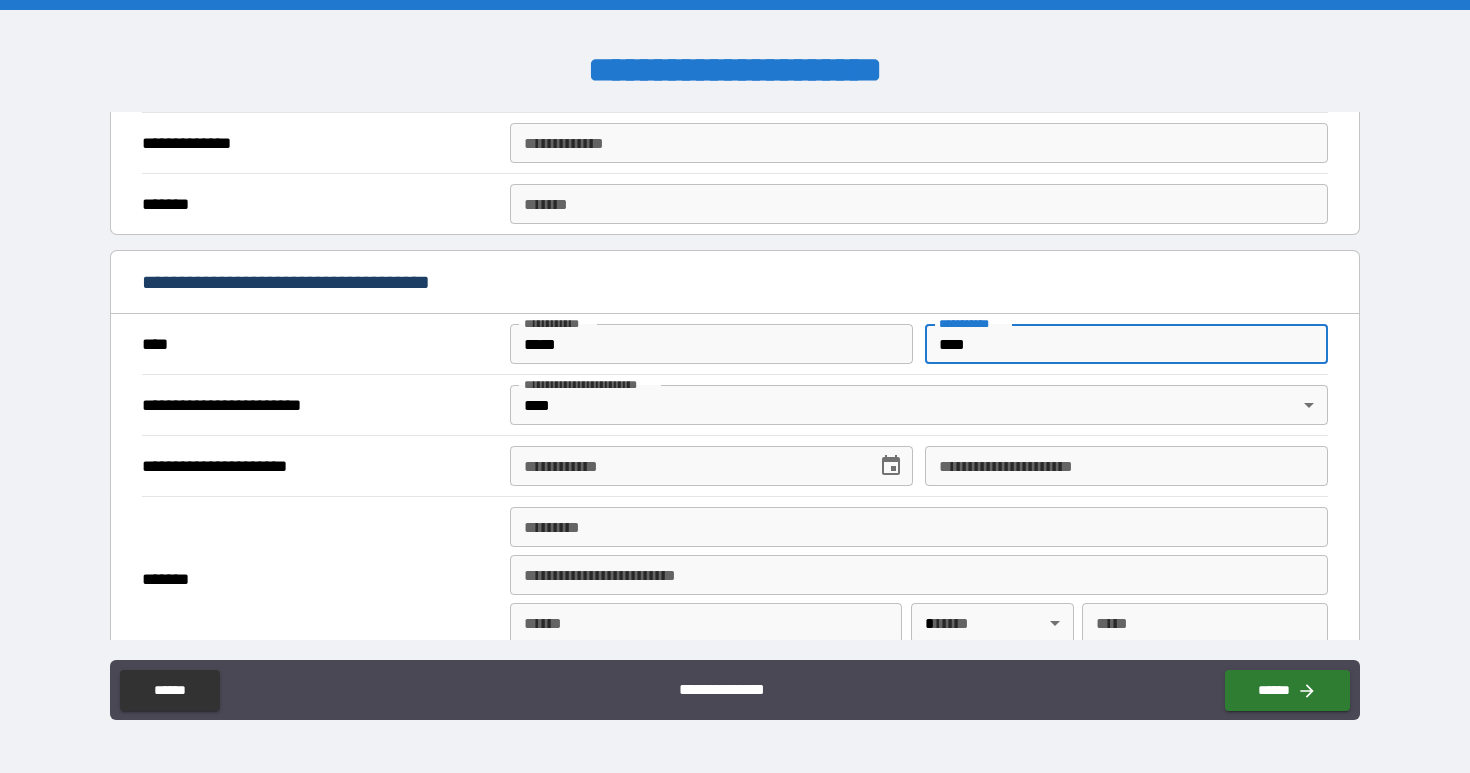 type on "****" 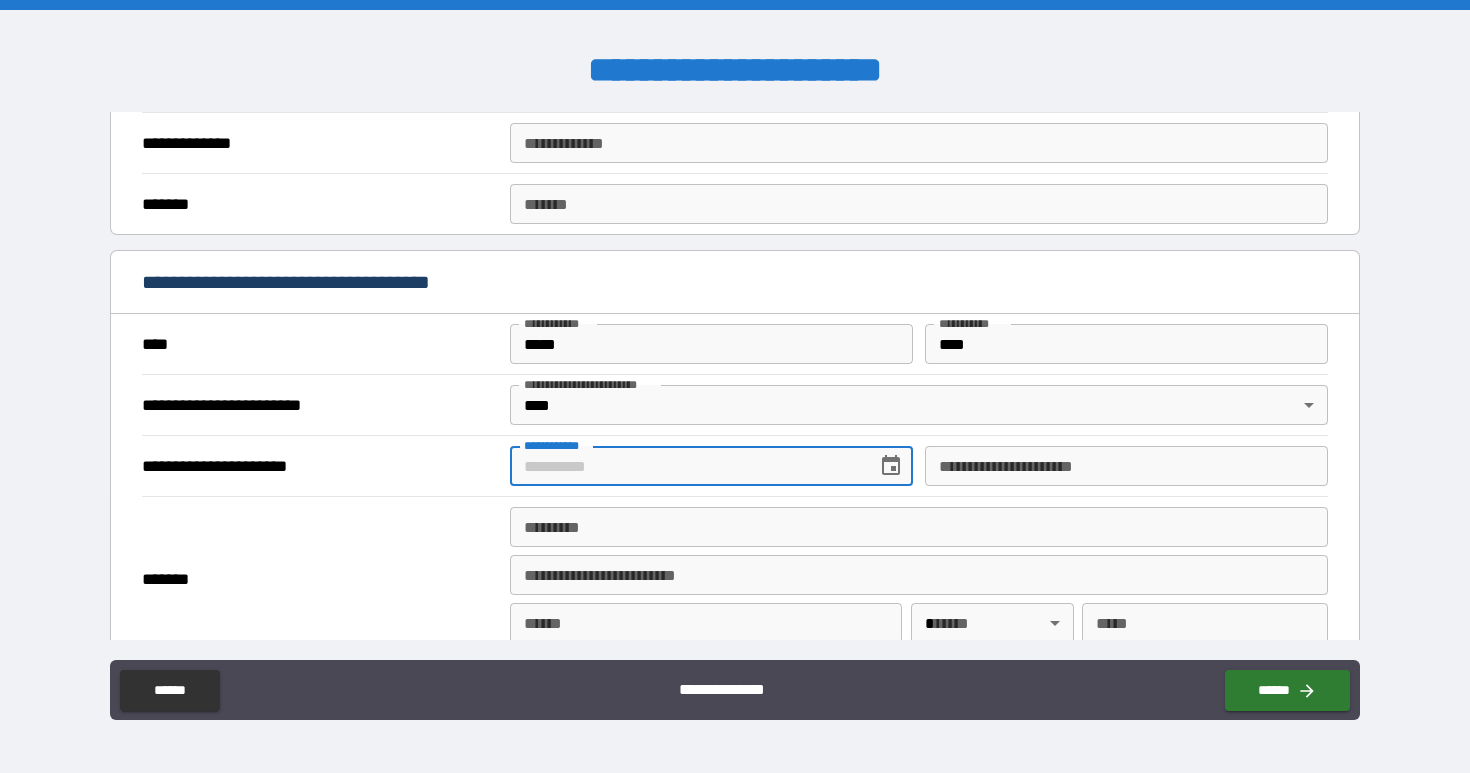scroll, scrollTop: 1622, scrollLeft: 0, axis: vertical 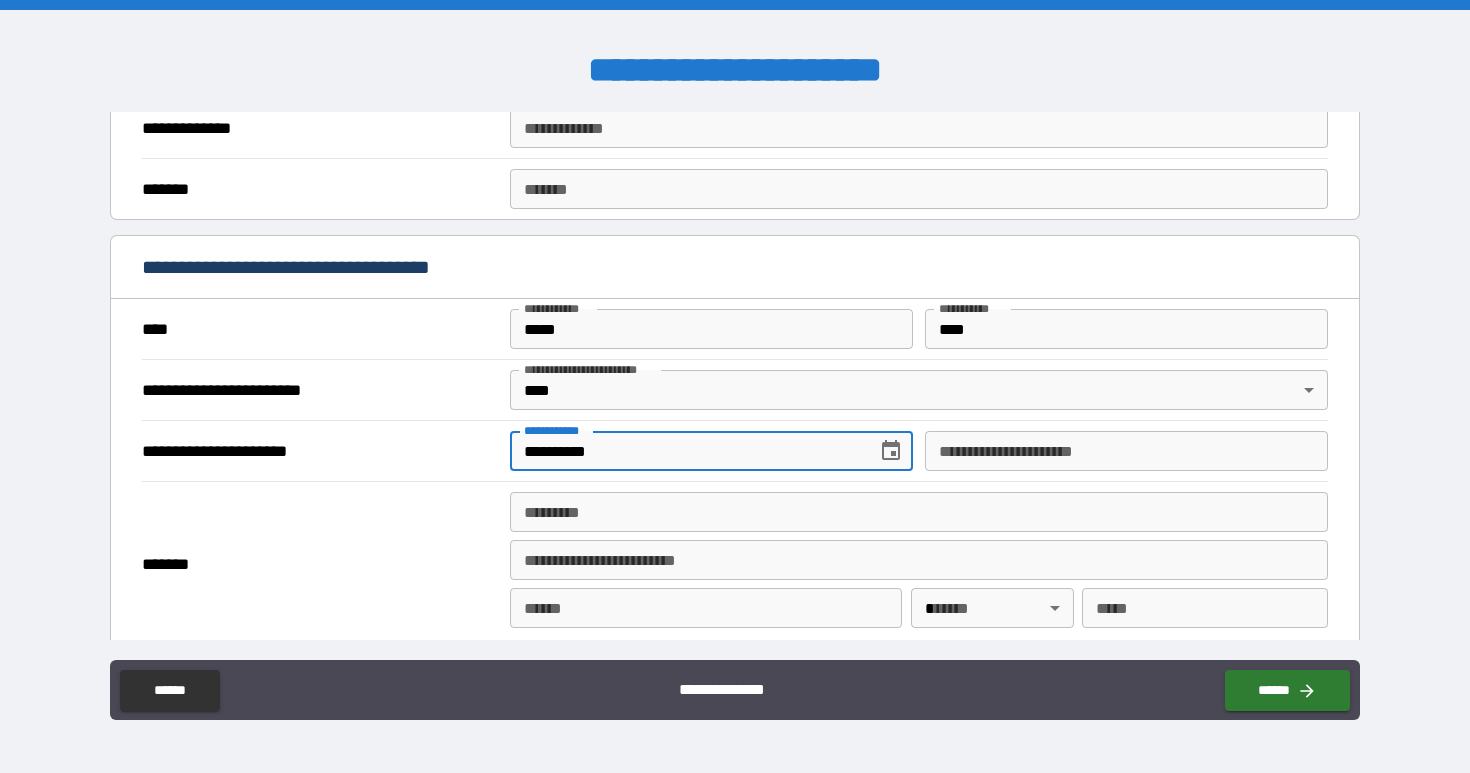 type on "**********" 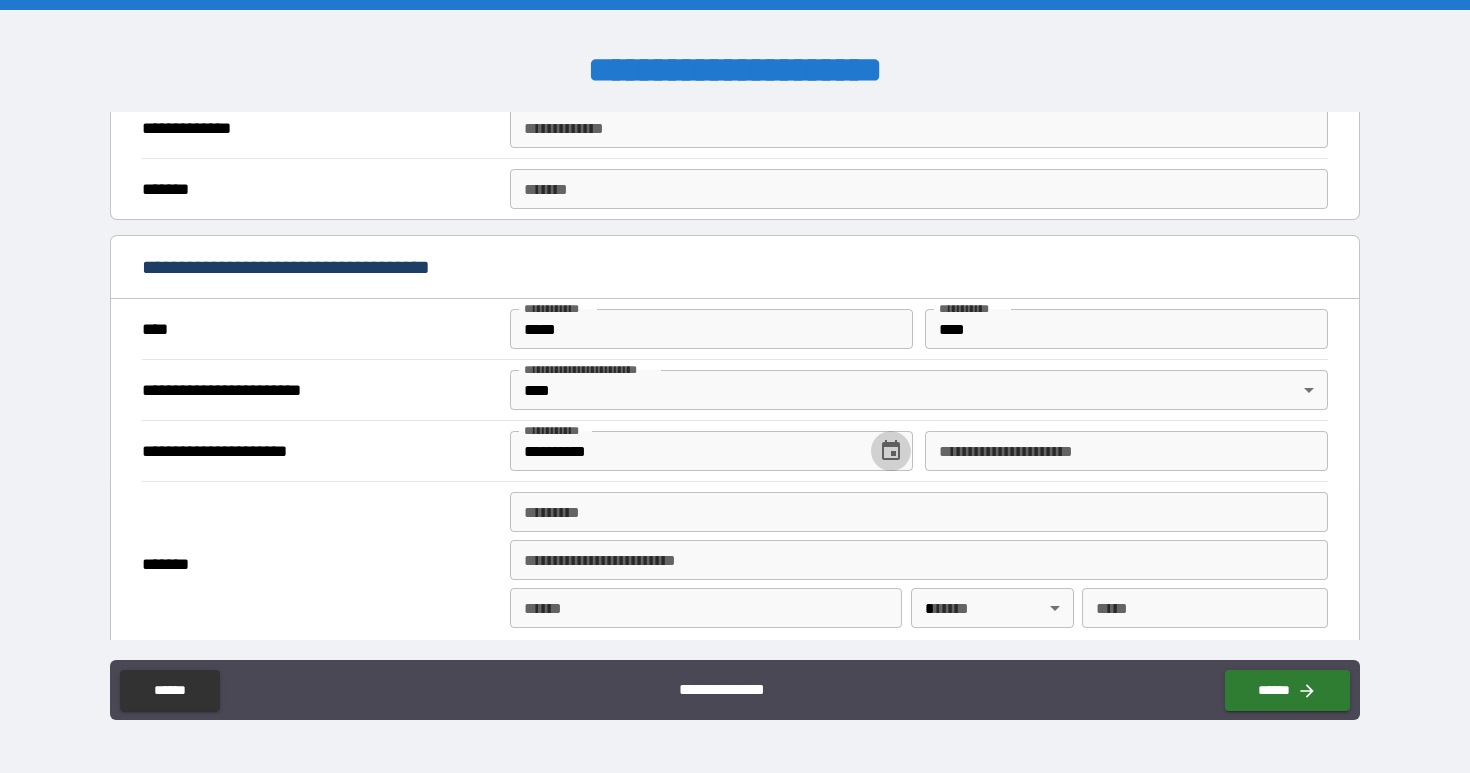 type 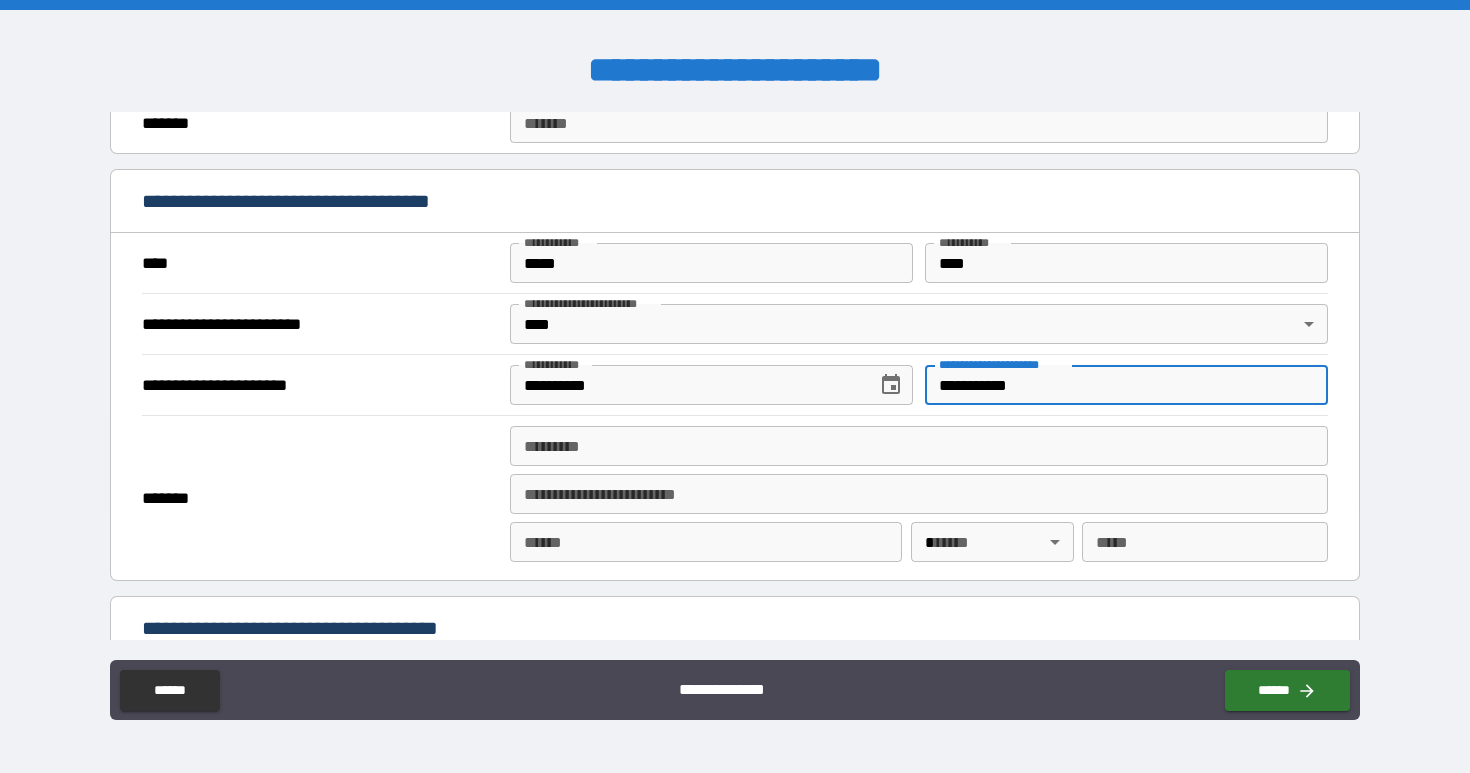 scroll, scrollTop: 1699, scrollLeft: 0, axis: vertical 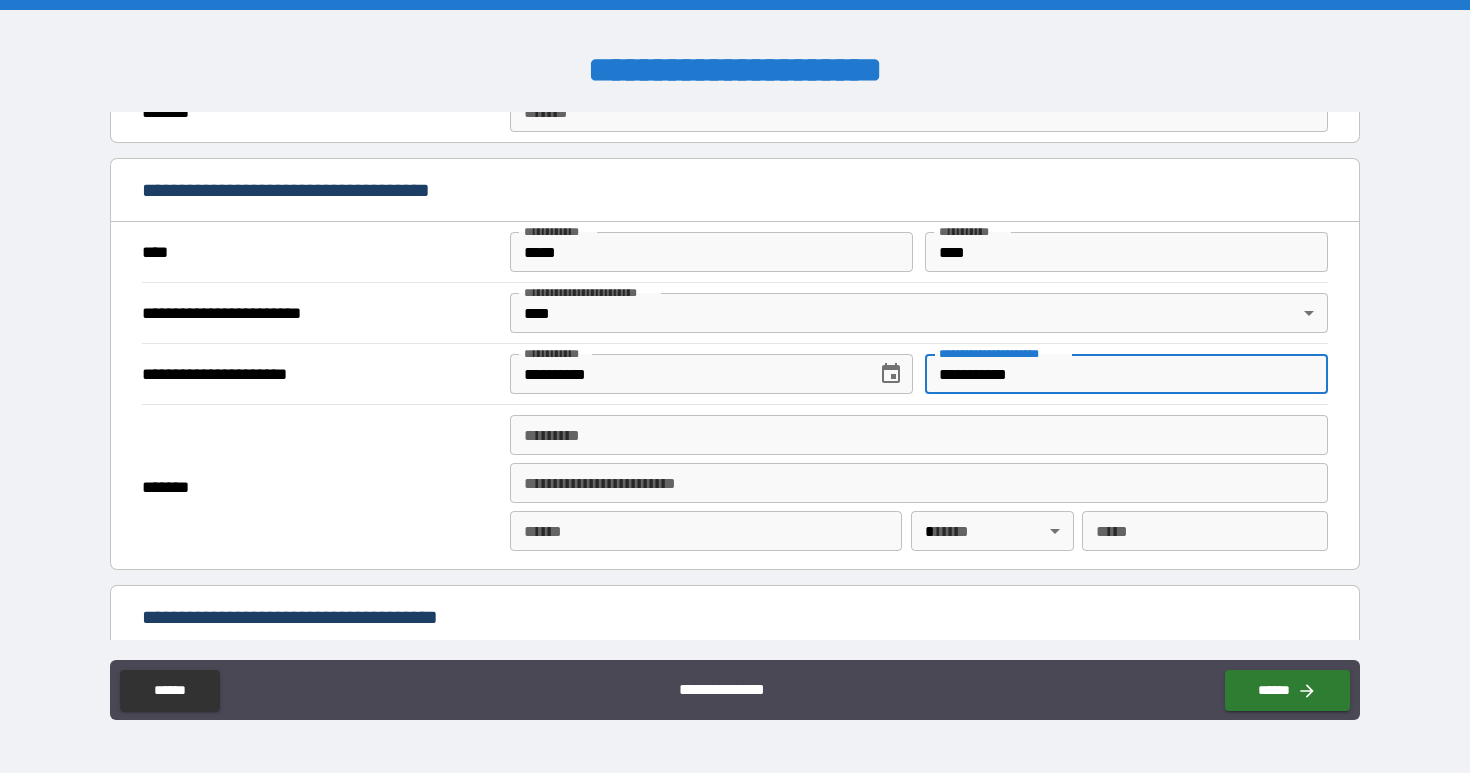 type on "**********" 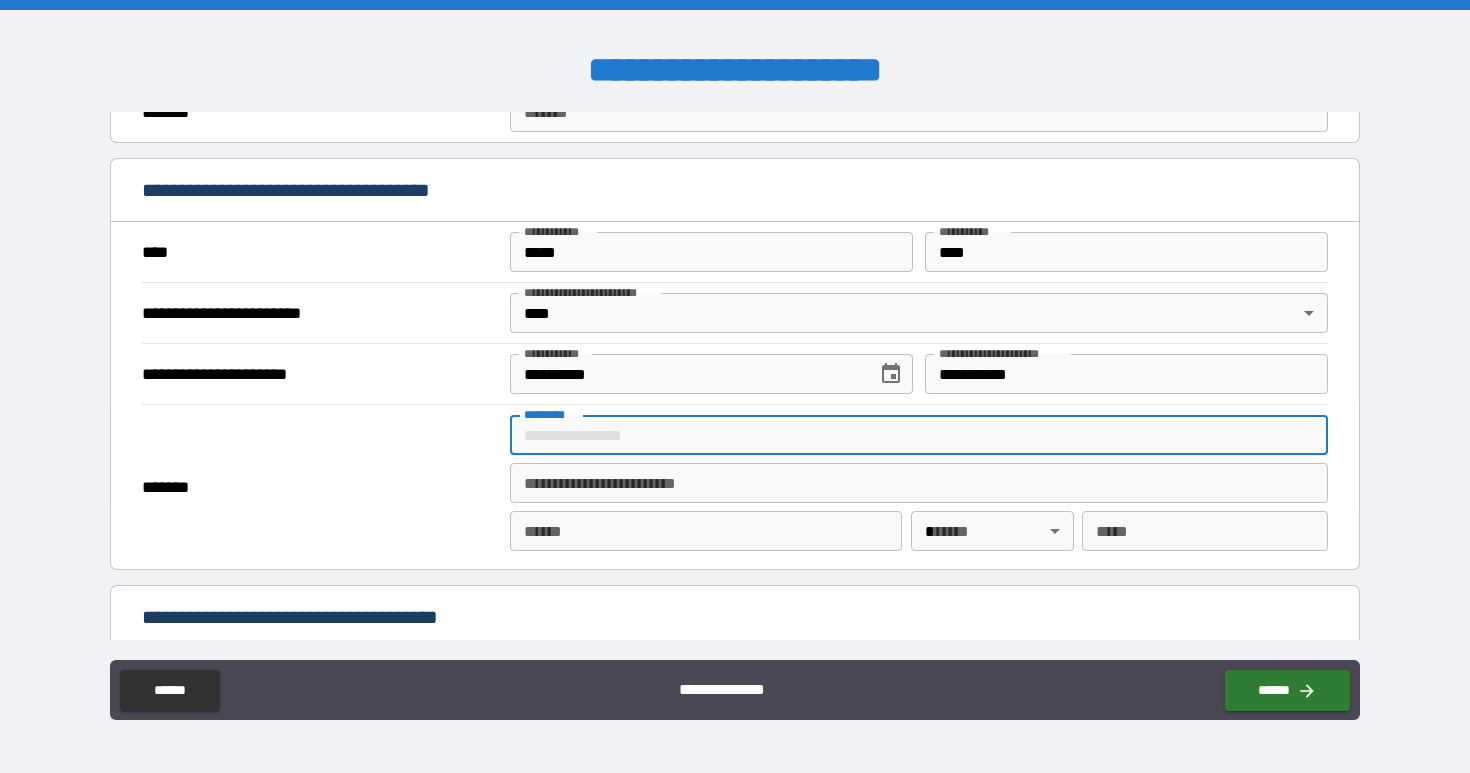 click on "*******   *" at bounding box center (919, 435) 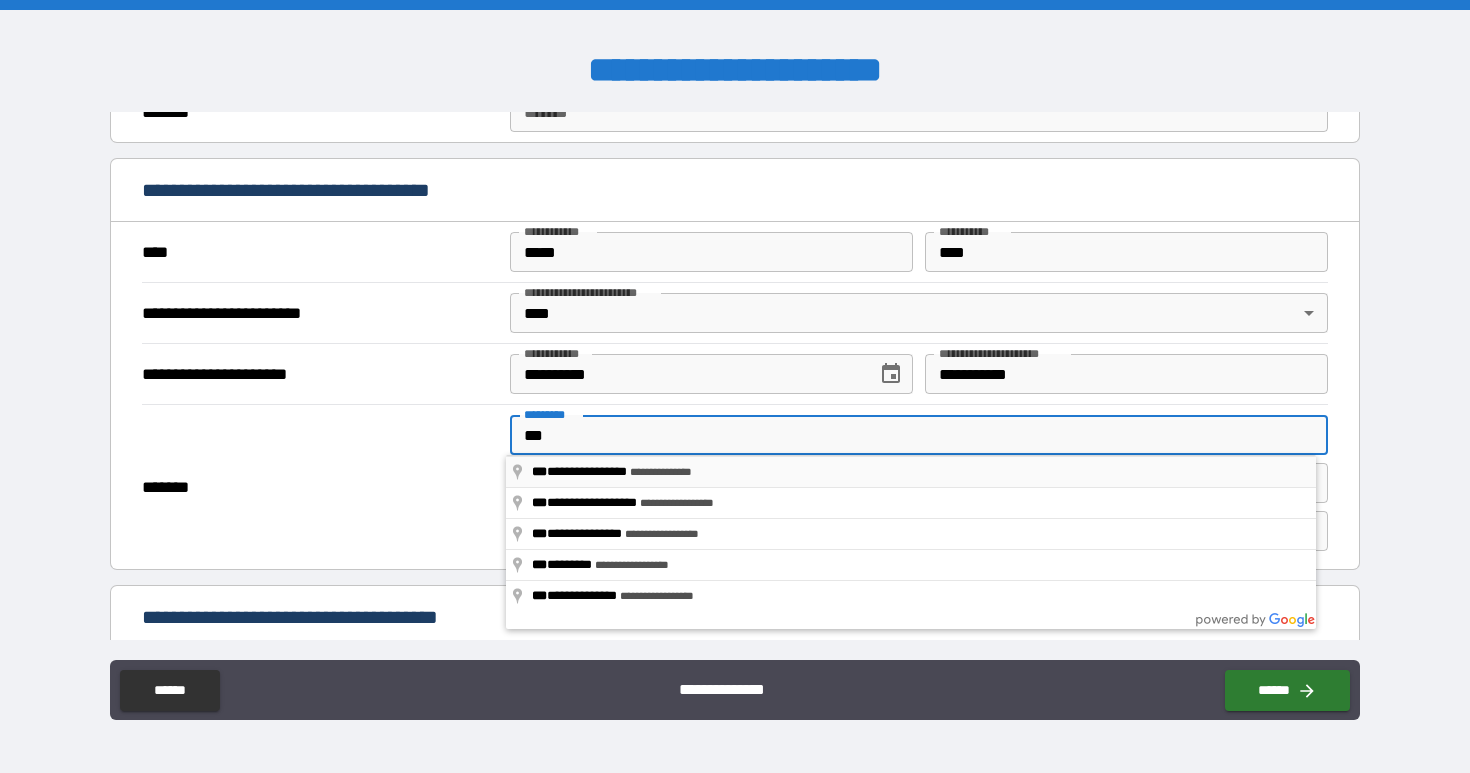 type on "**********" 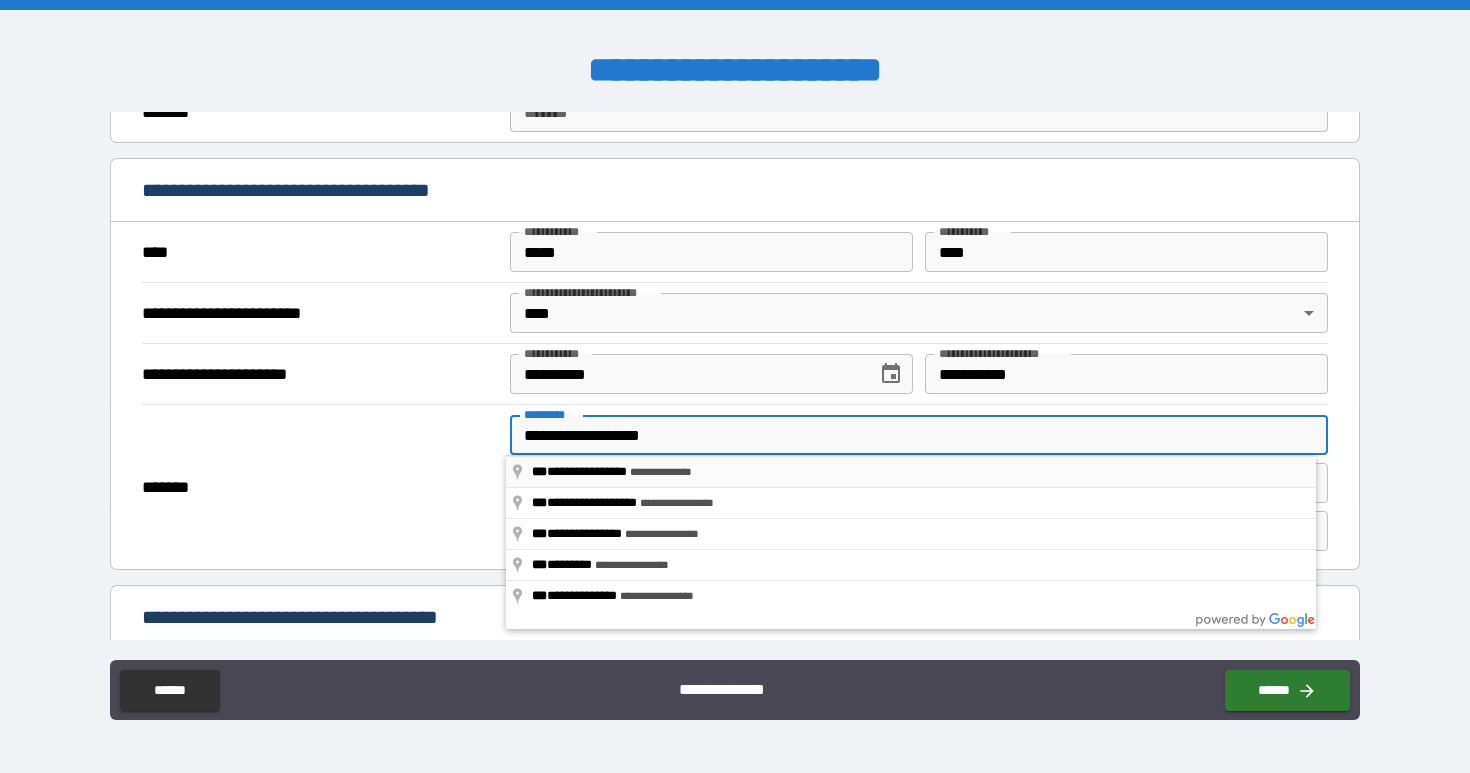 type on "*********" 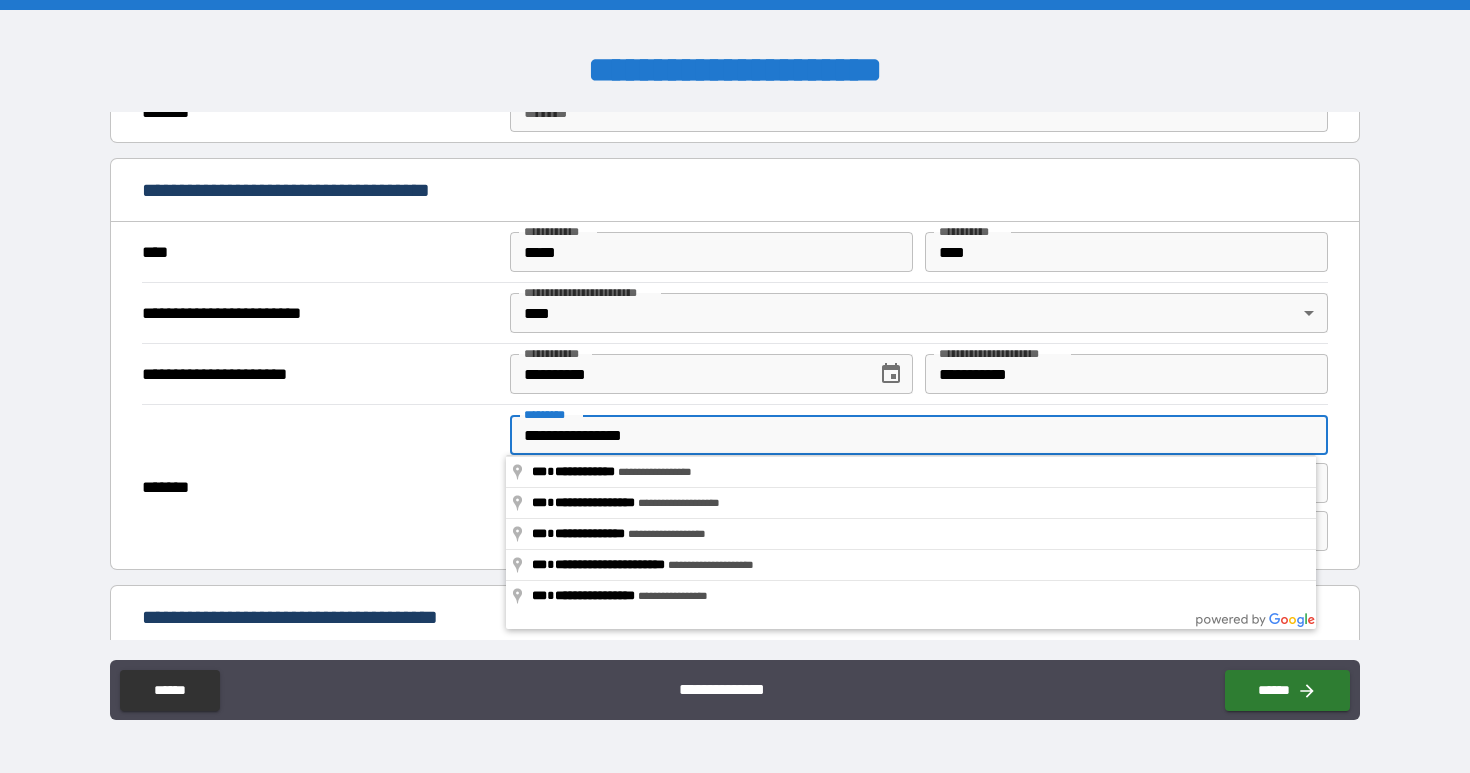type on "**********" 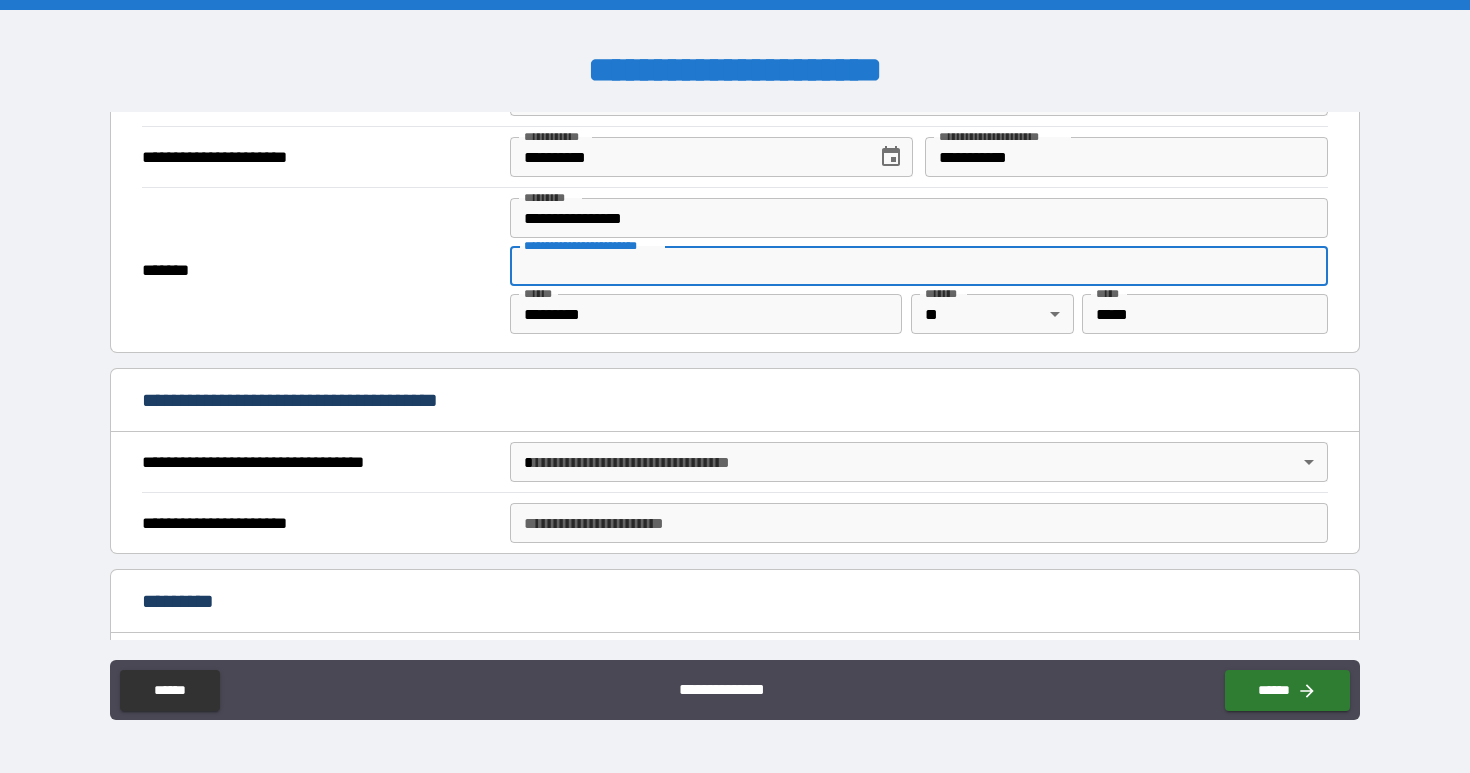 scroll, scrollTop: 1932, scrollLeft: 0, axis: vertical 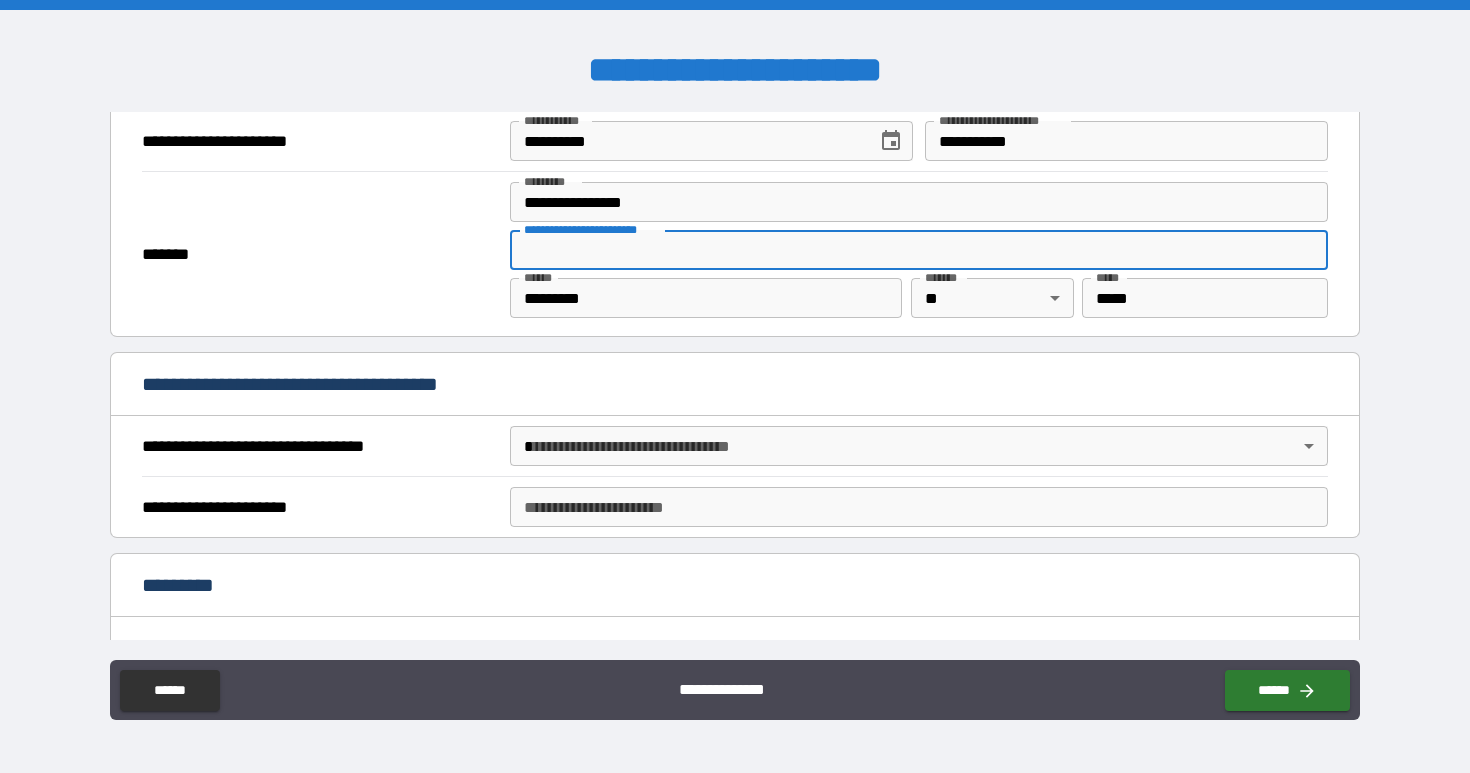 click on "**********" at bounding box center (735, 386) 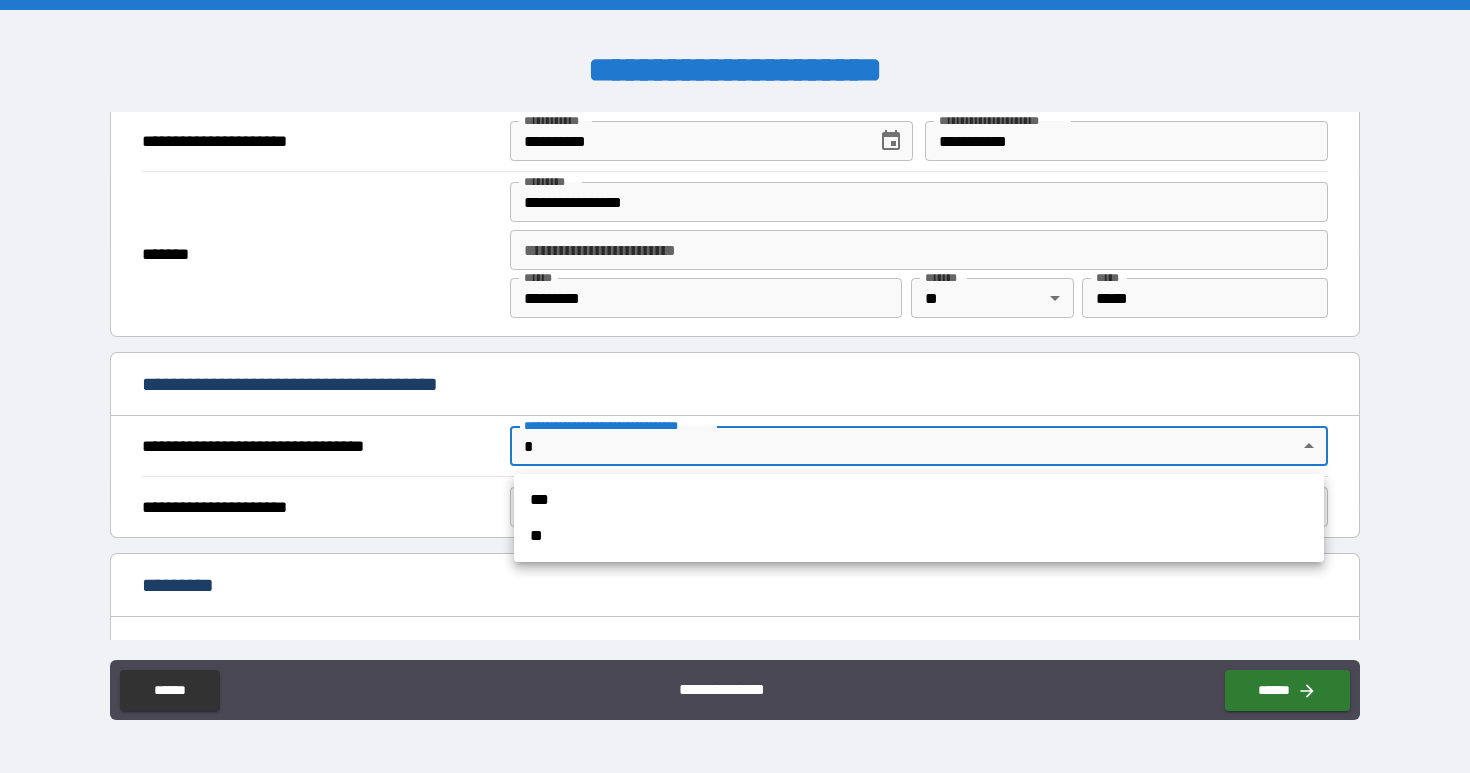 click on "**" at bounding box center (919, 536) 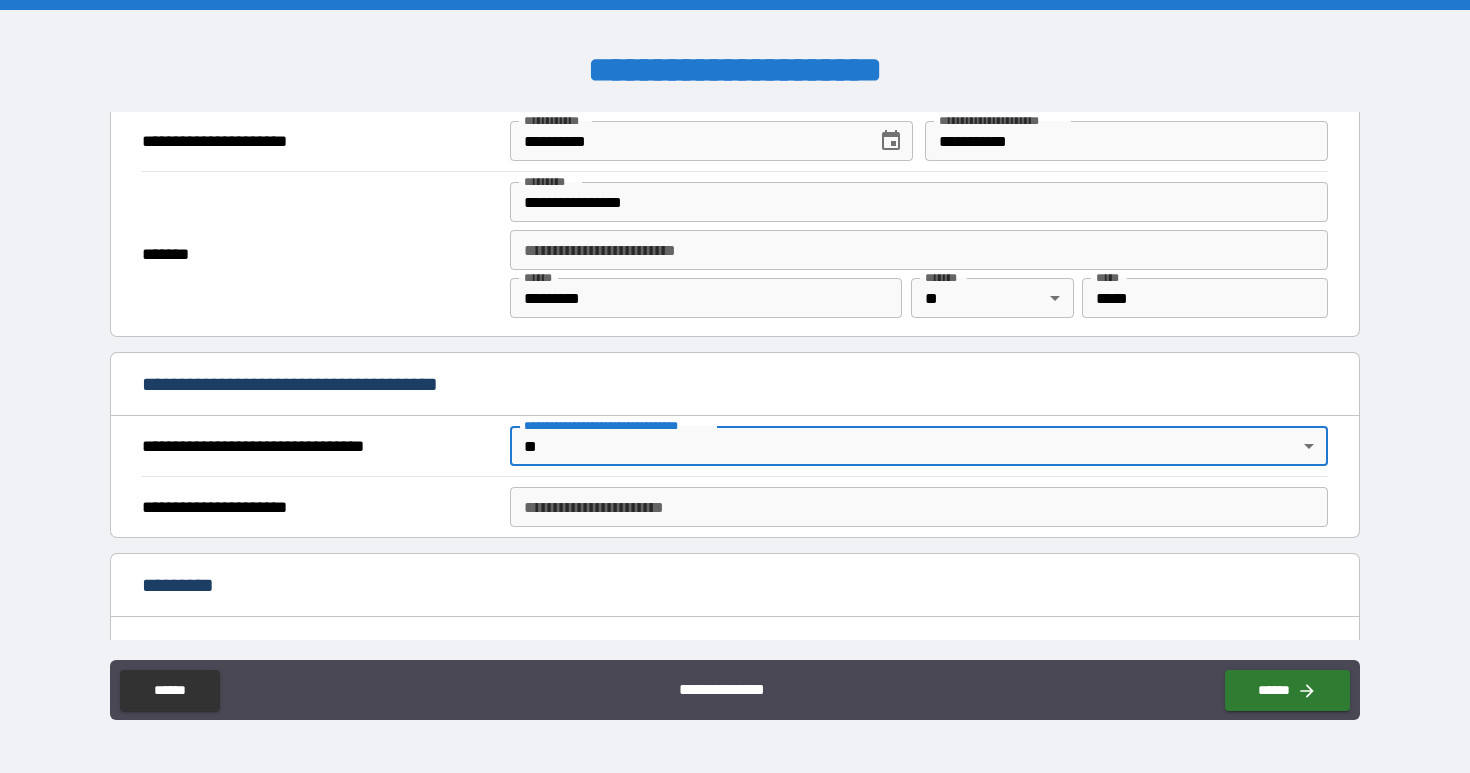 click on "**********" at bounding box center [919, 507] 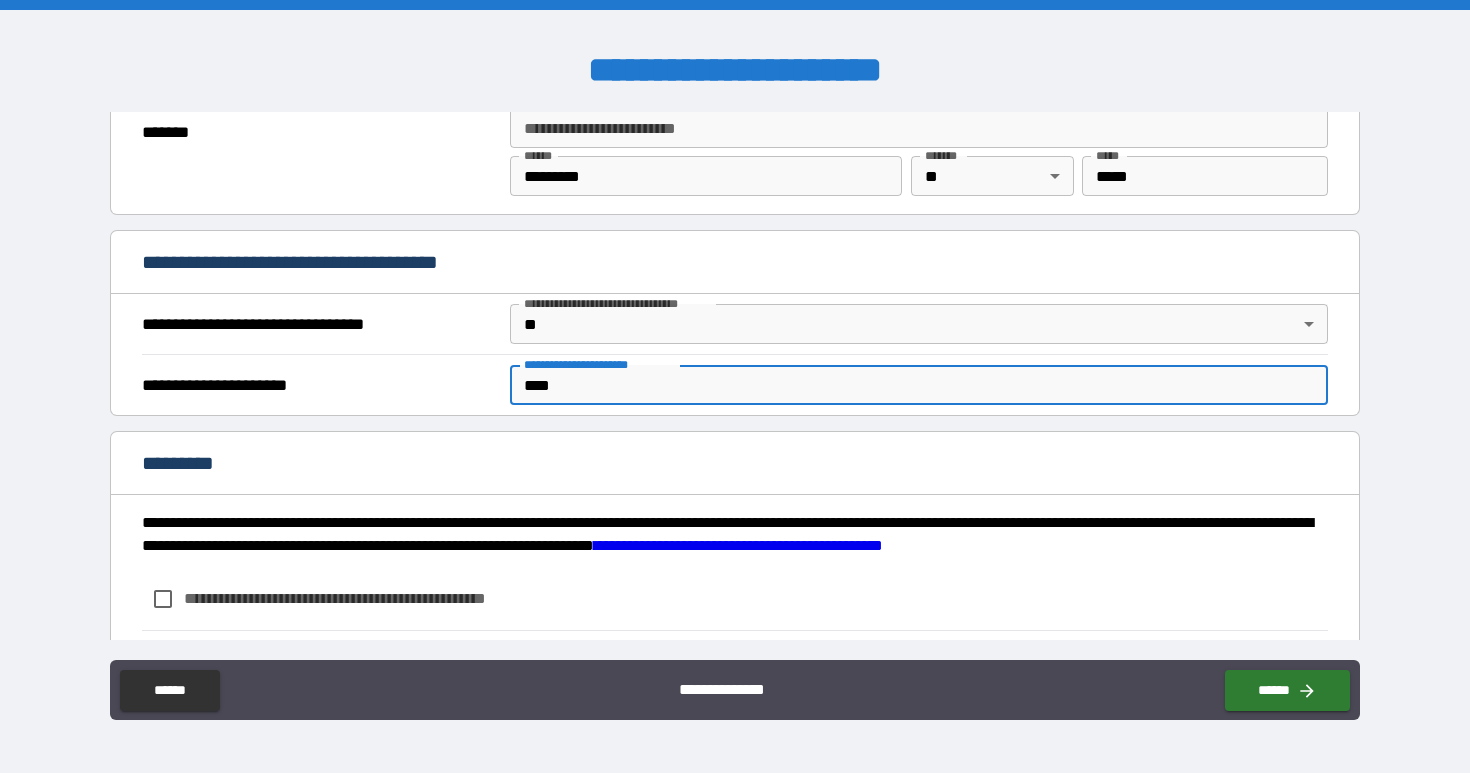 scroll, scrollTop: 2165, scrollLeft: 0, axis: vertical 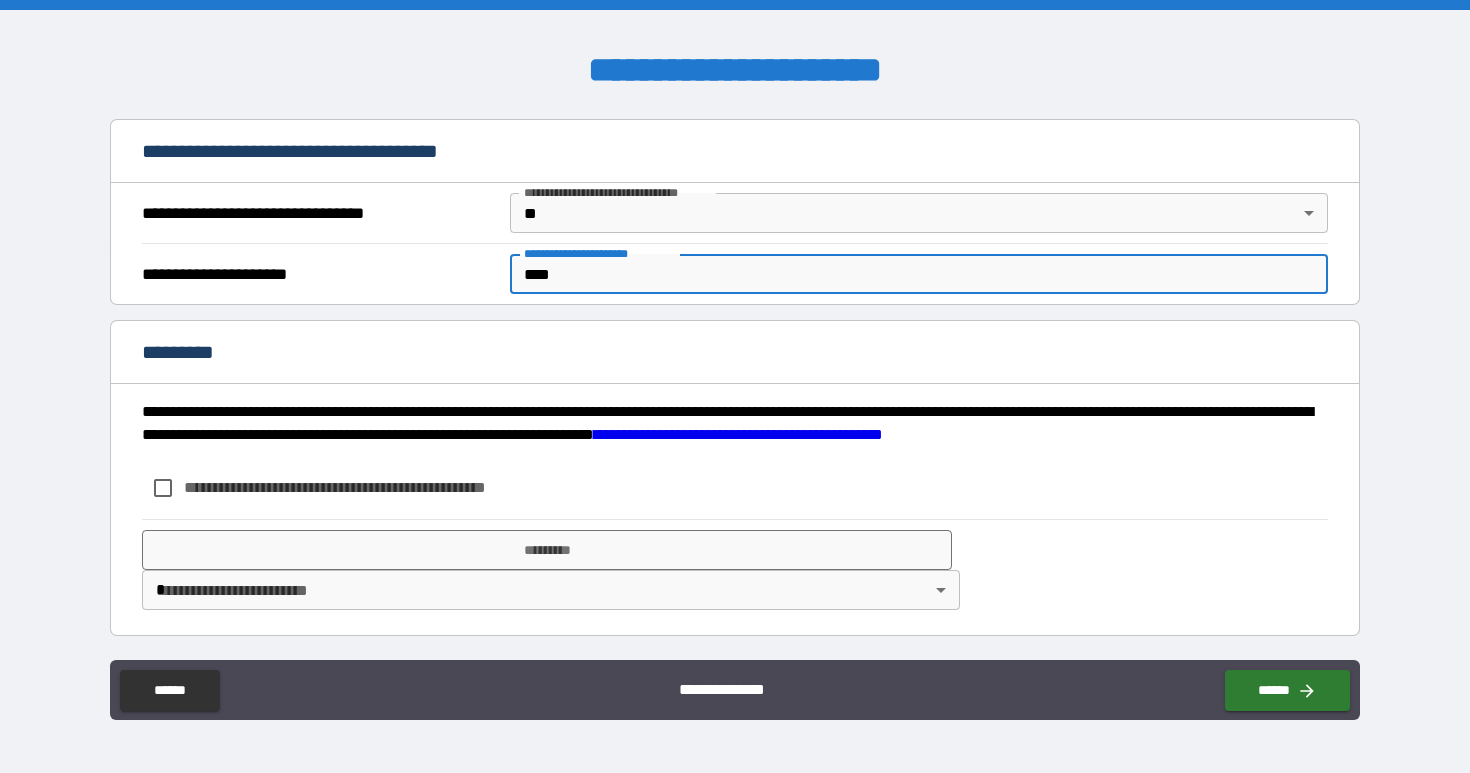 type on "****" 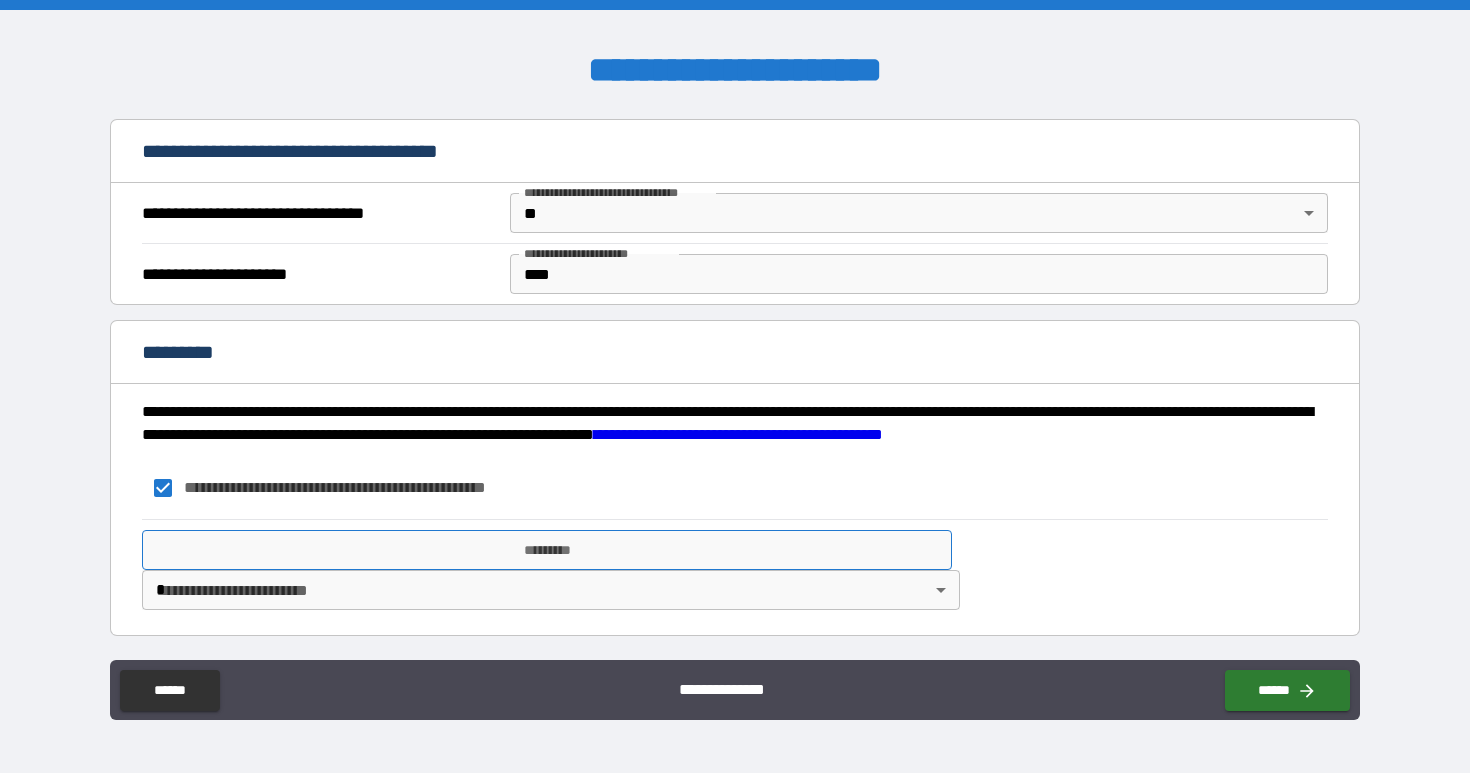 click on "*********" at bounding box center (547, 550) 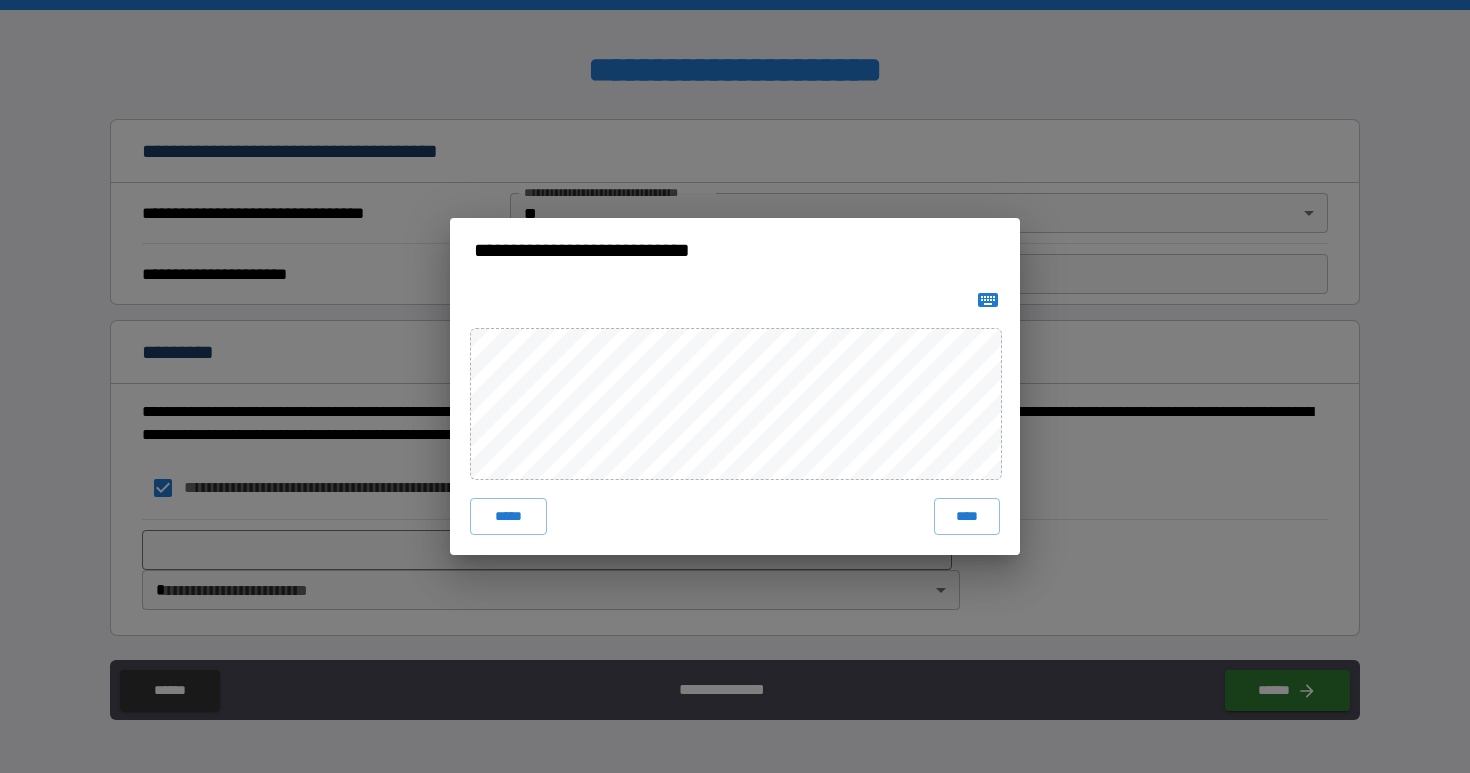 click at bounding box center (988, 300) 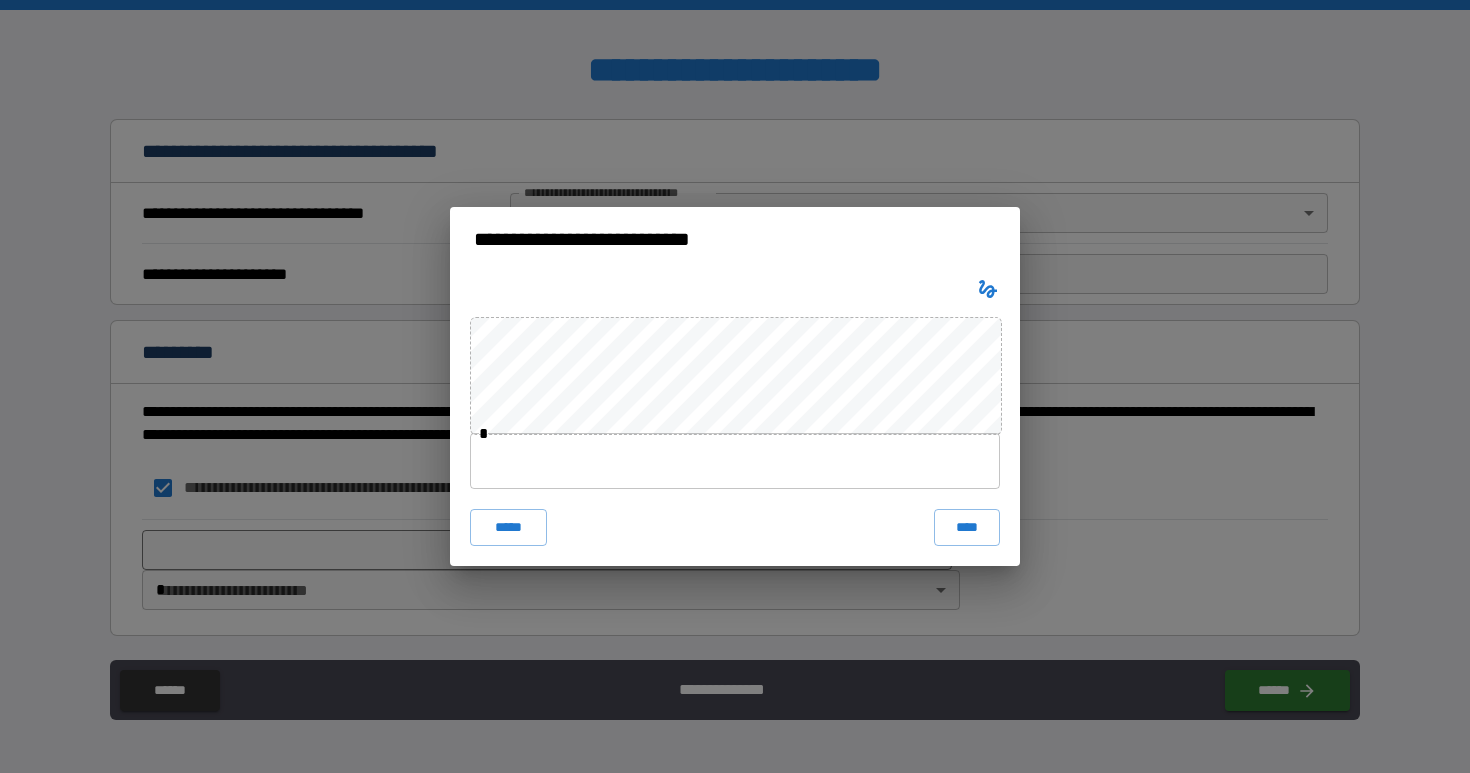 click at bounding box center (735, 461) 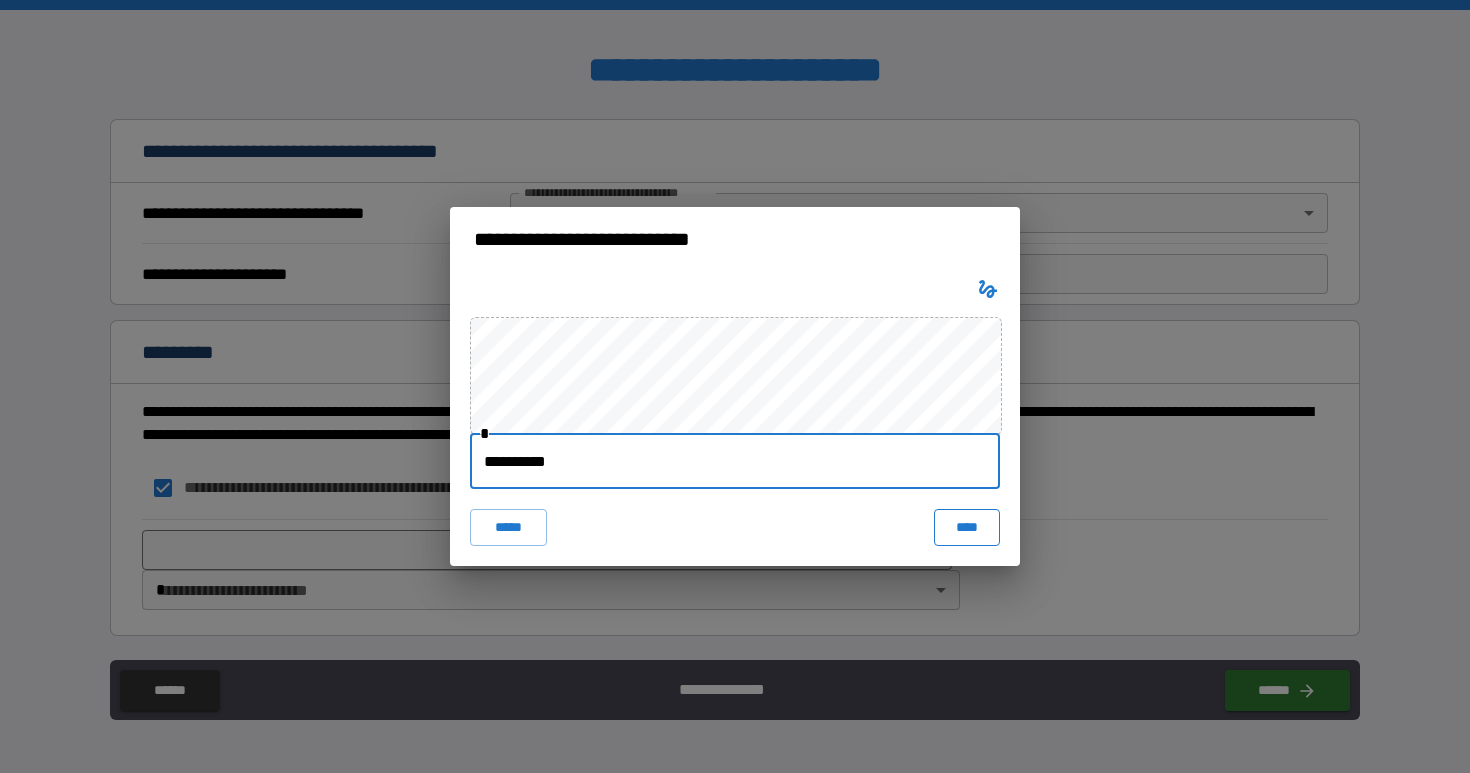 type on "**********" 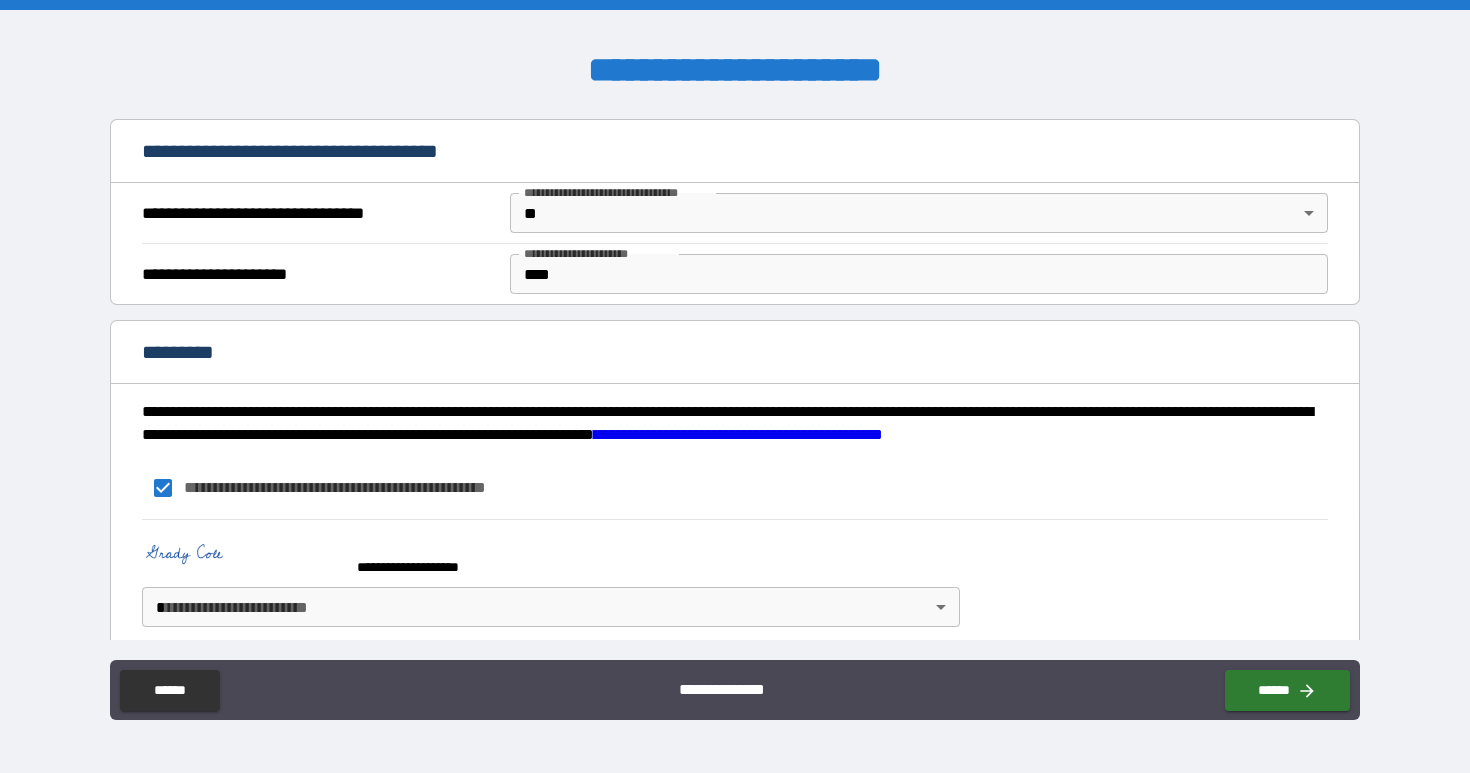 scroll, scrollTop: 2182, scrollLeft: 0, axis: vertical 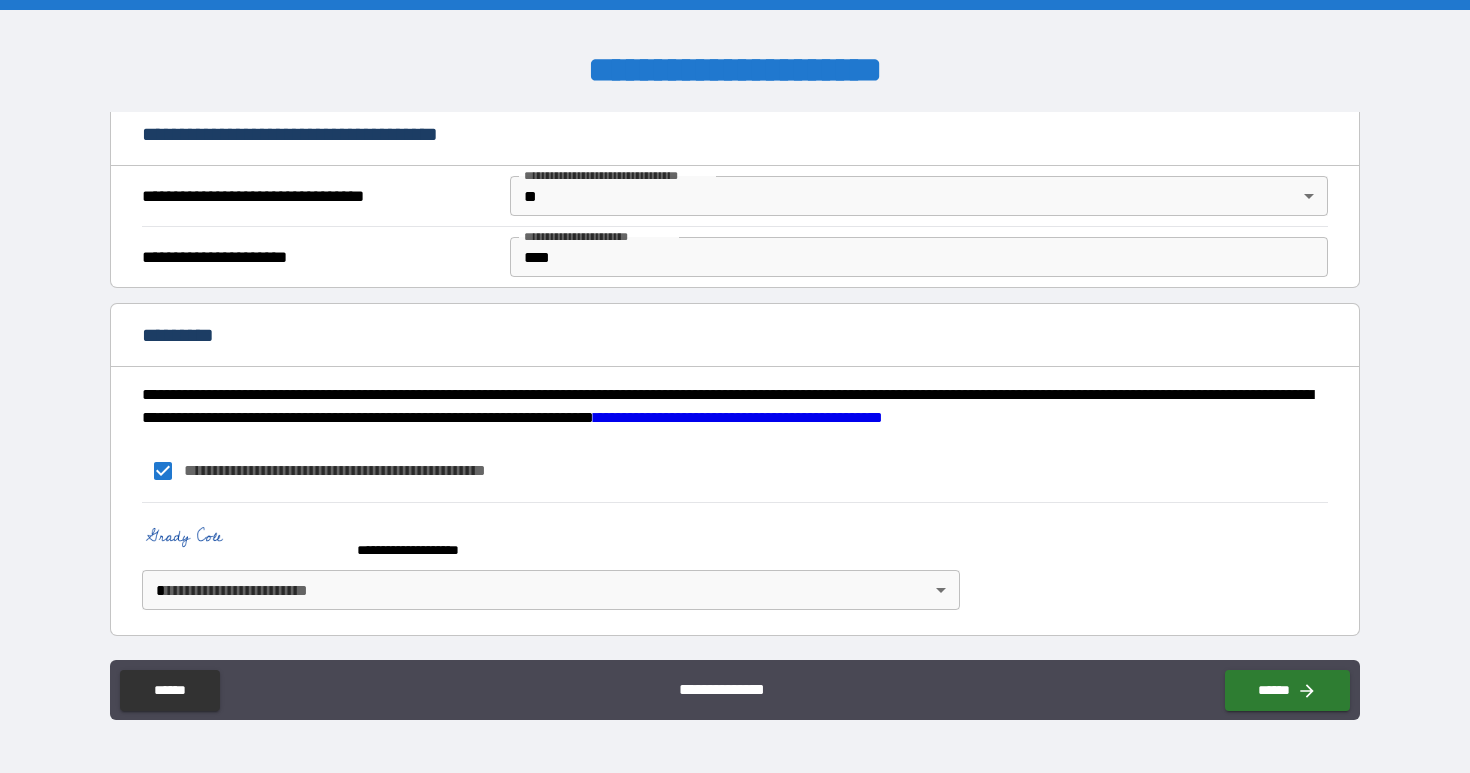 click on "**********" at bounding box center [735, 386] 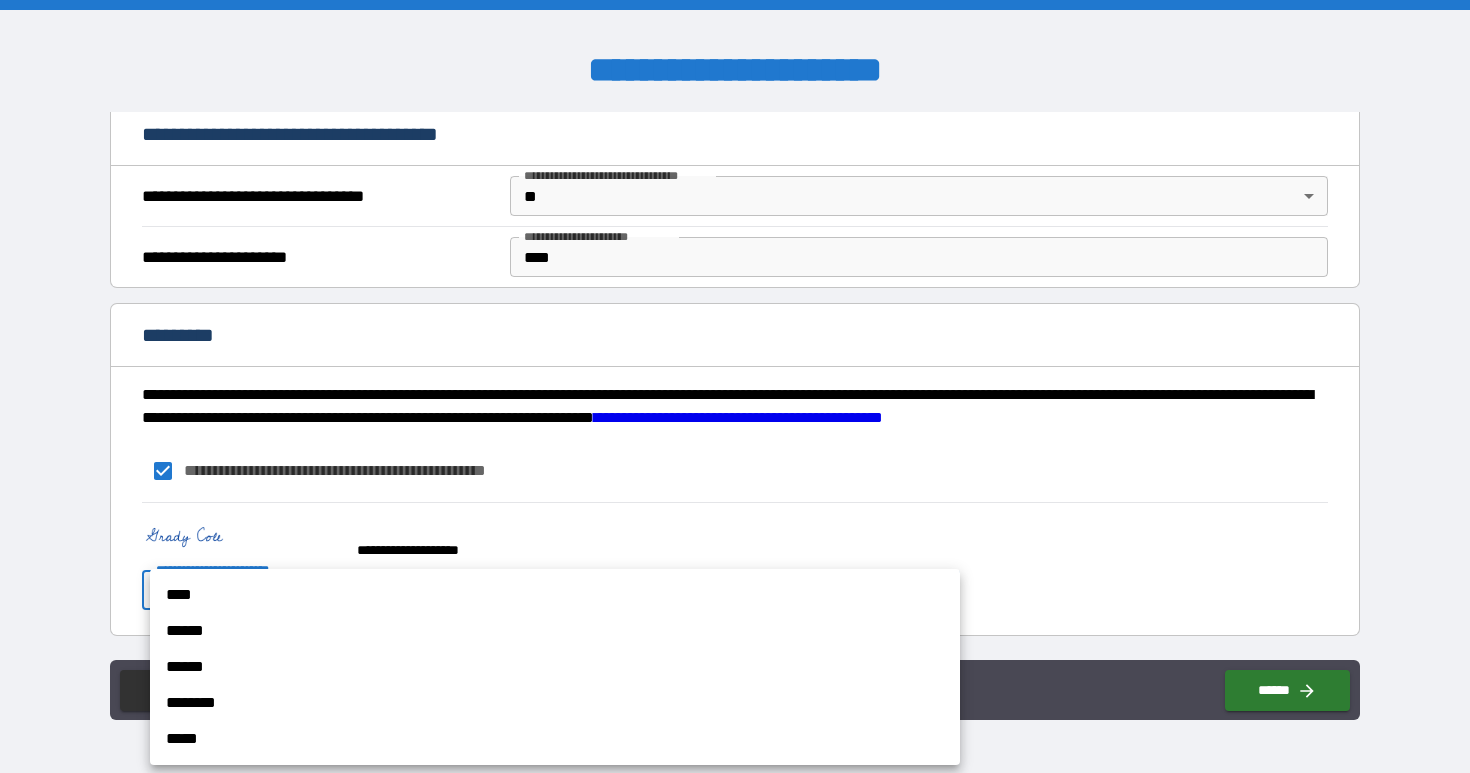 click on "****" at bounding box center [555, 595] 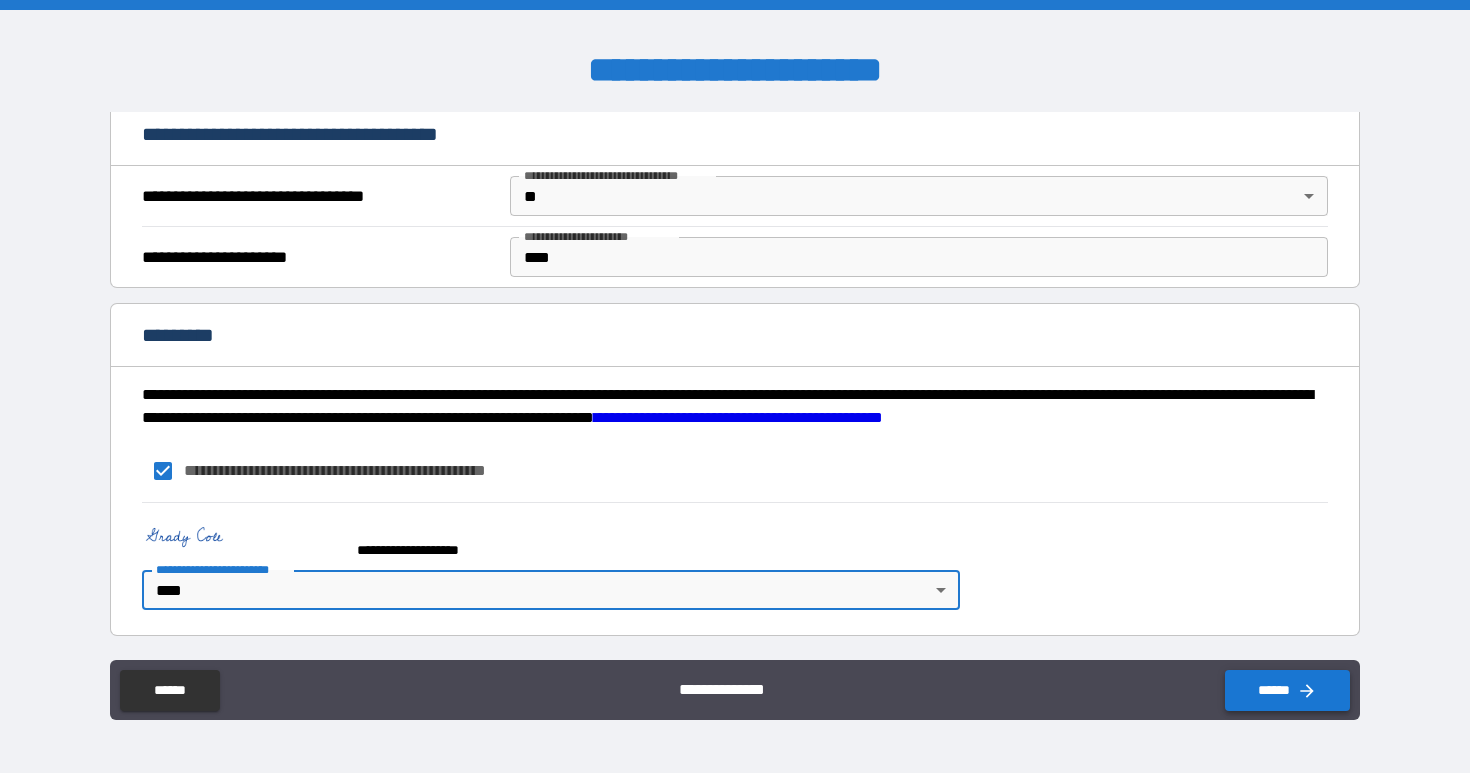 click on "******" at bounding box center (1287, 690) 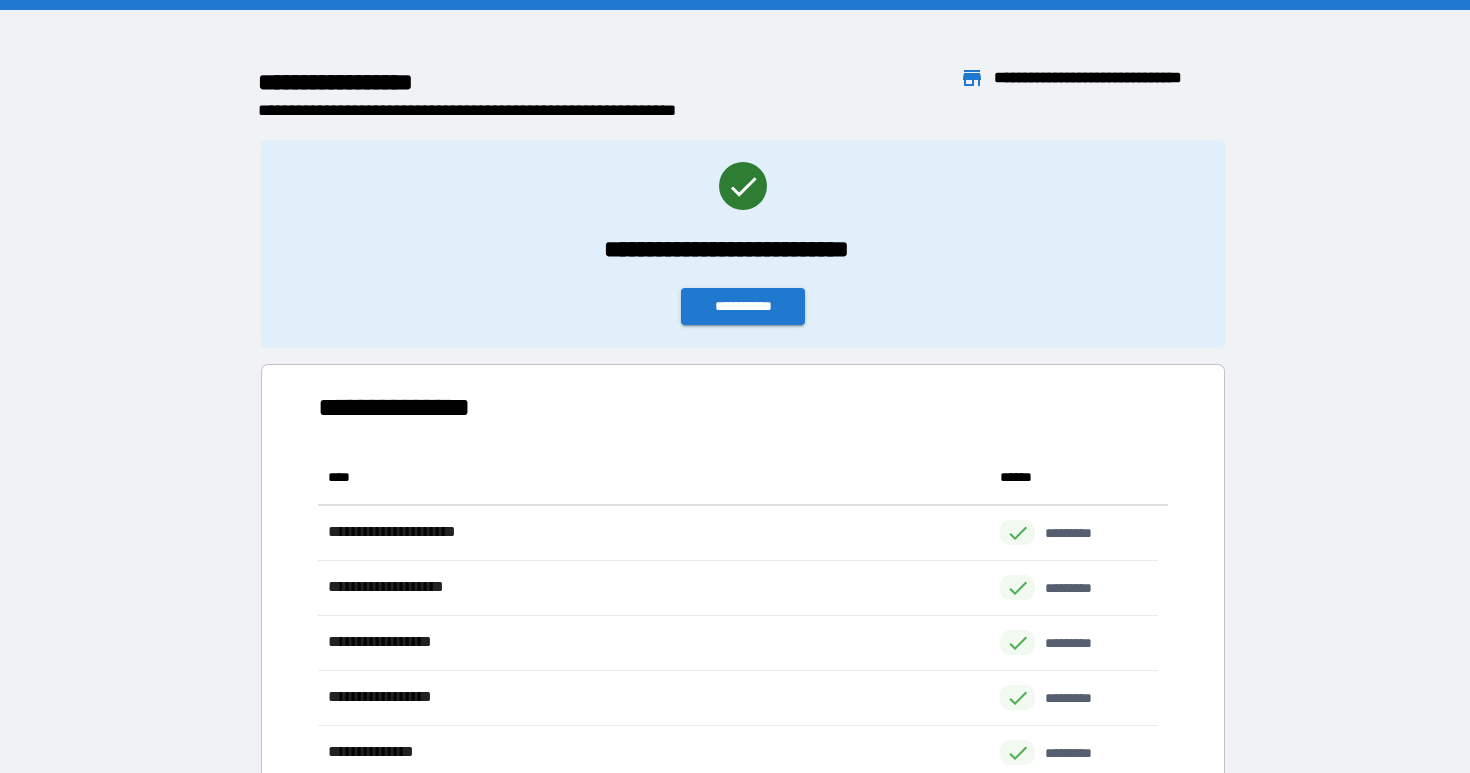 scroll, scrollTop: 16, scrollLeft: 16, axis: both 